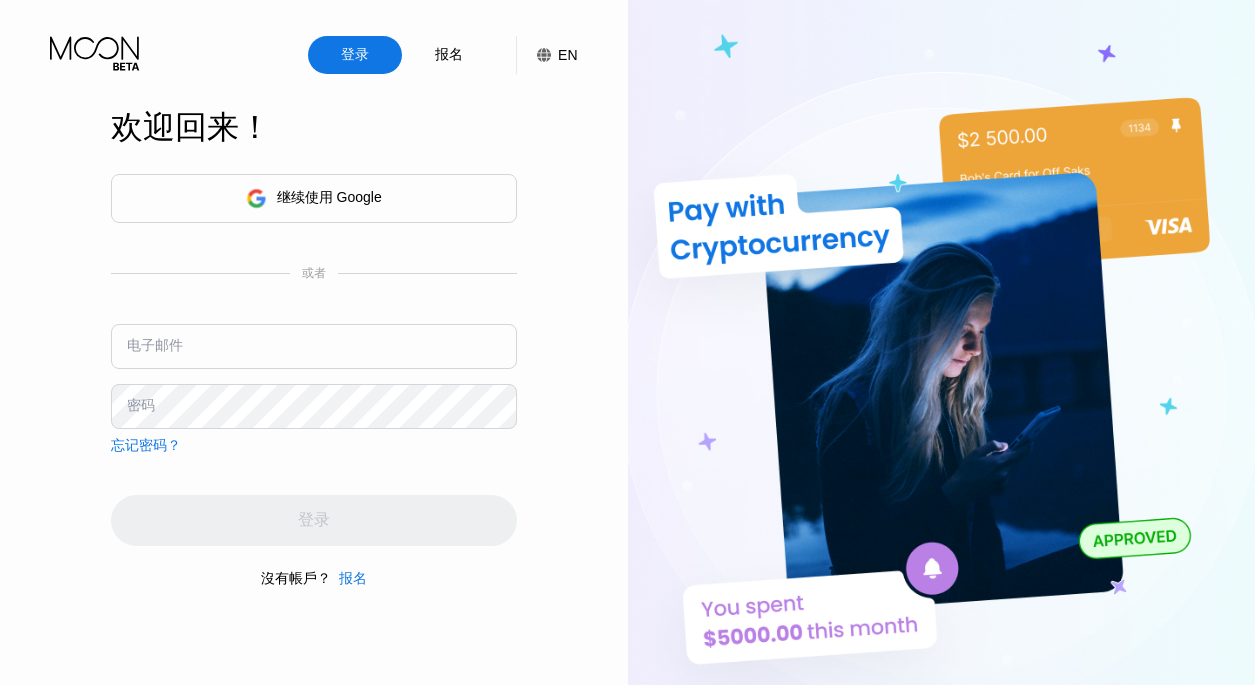 scroll, scrollTop: 0, scrollLeft: 0, axis: both 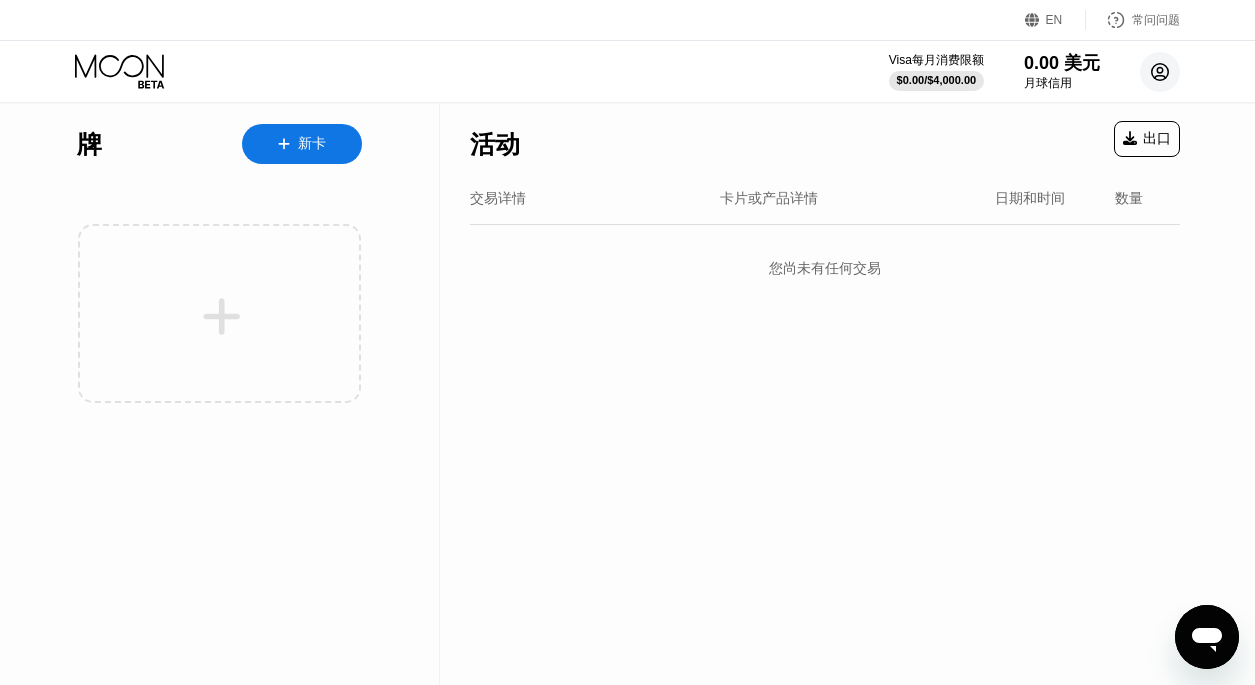 click 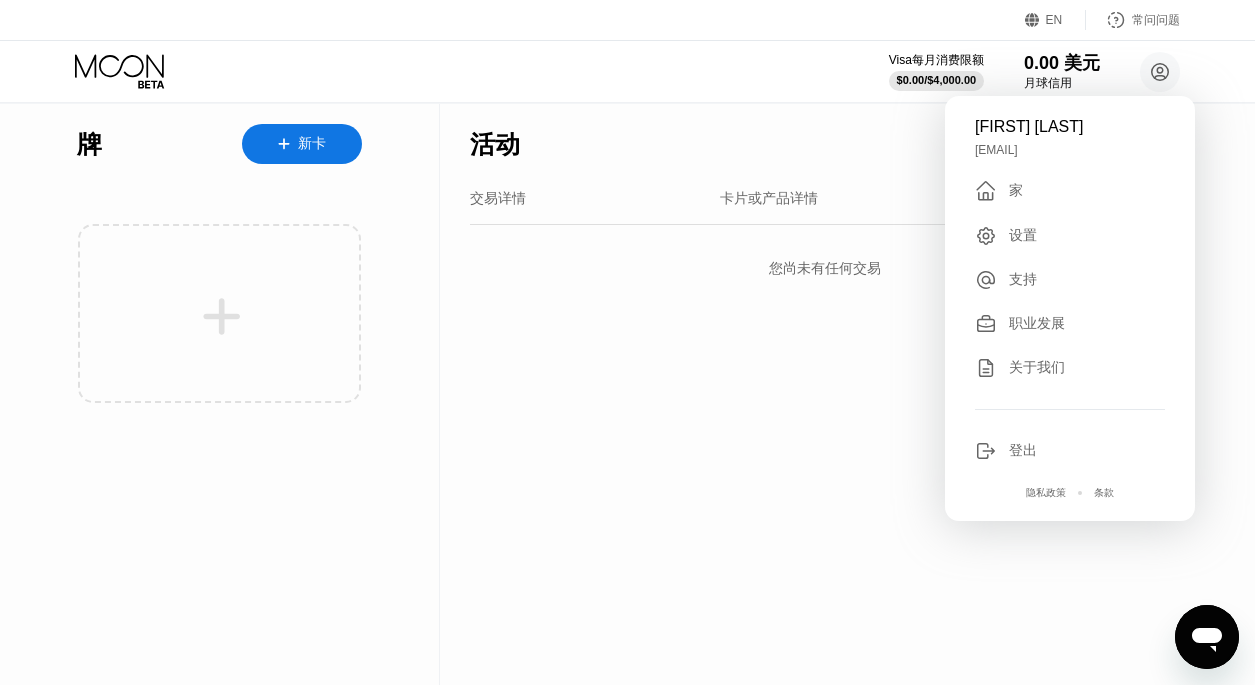 click on "Visa每月消费限额 $0.00  /  $4,000.00 0.00 美元 月球信用 王树峰 wangshufeng1223@gmail.com  家 设置 支持 职业发展 关于我们 登出 隐私政策 条款" at bounding box center [627, 71] 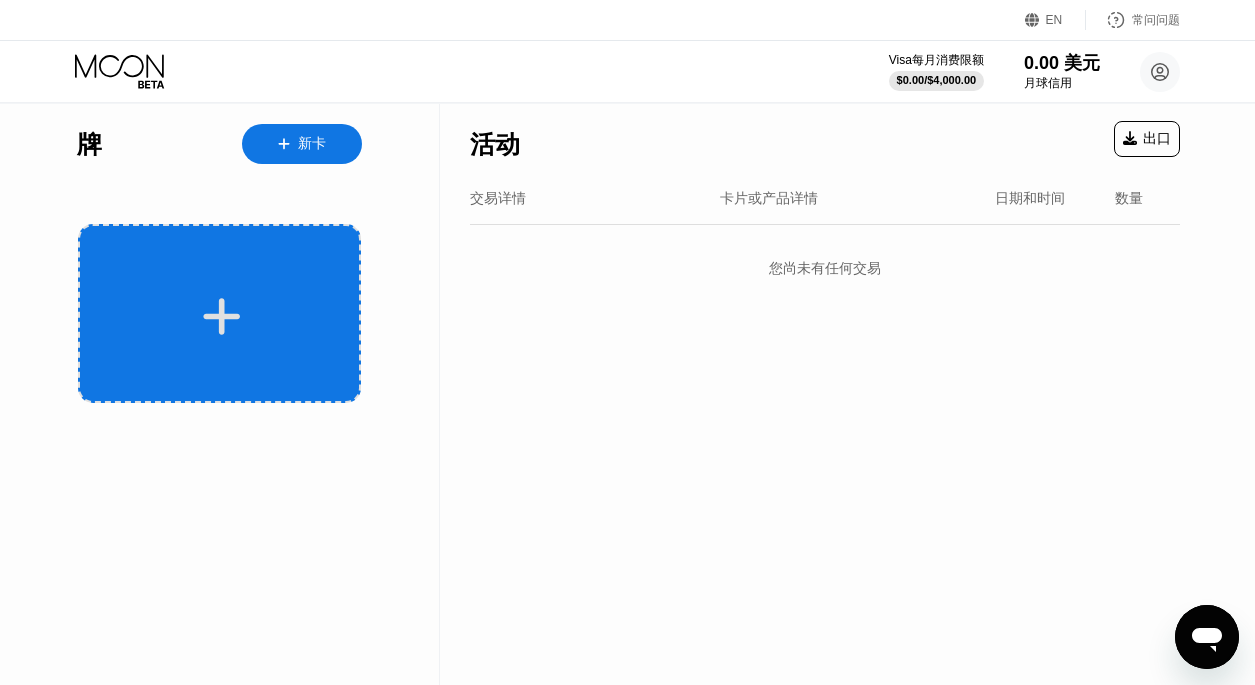 click 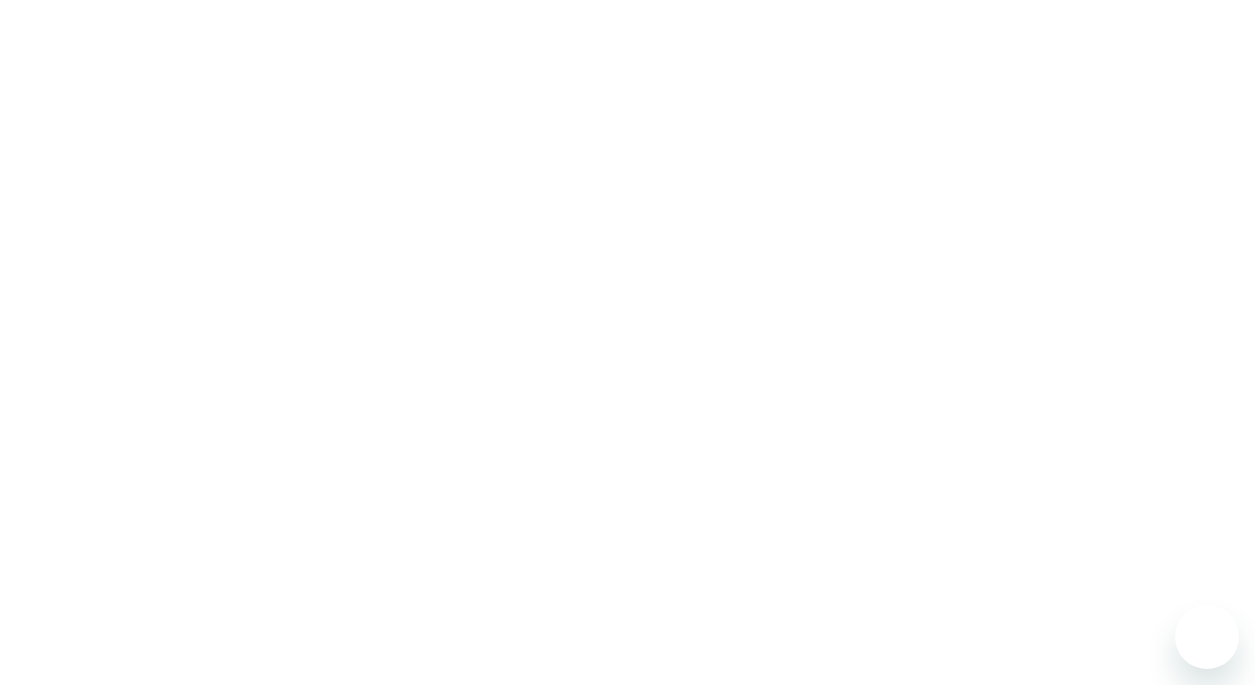 scroll, scrollTop: 0, scrollLeft: 0, axis: both 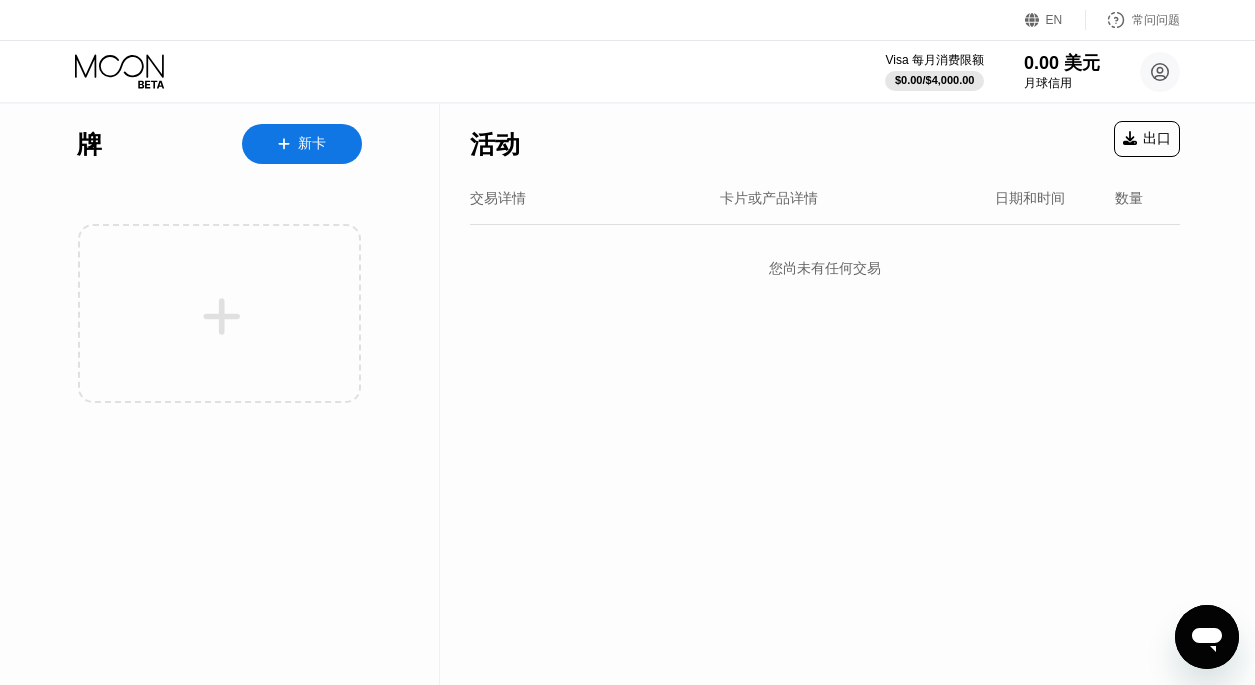 click on "牌    新卡" at bounding box center [220, 394] 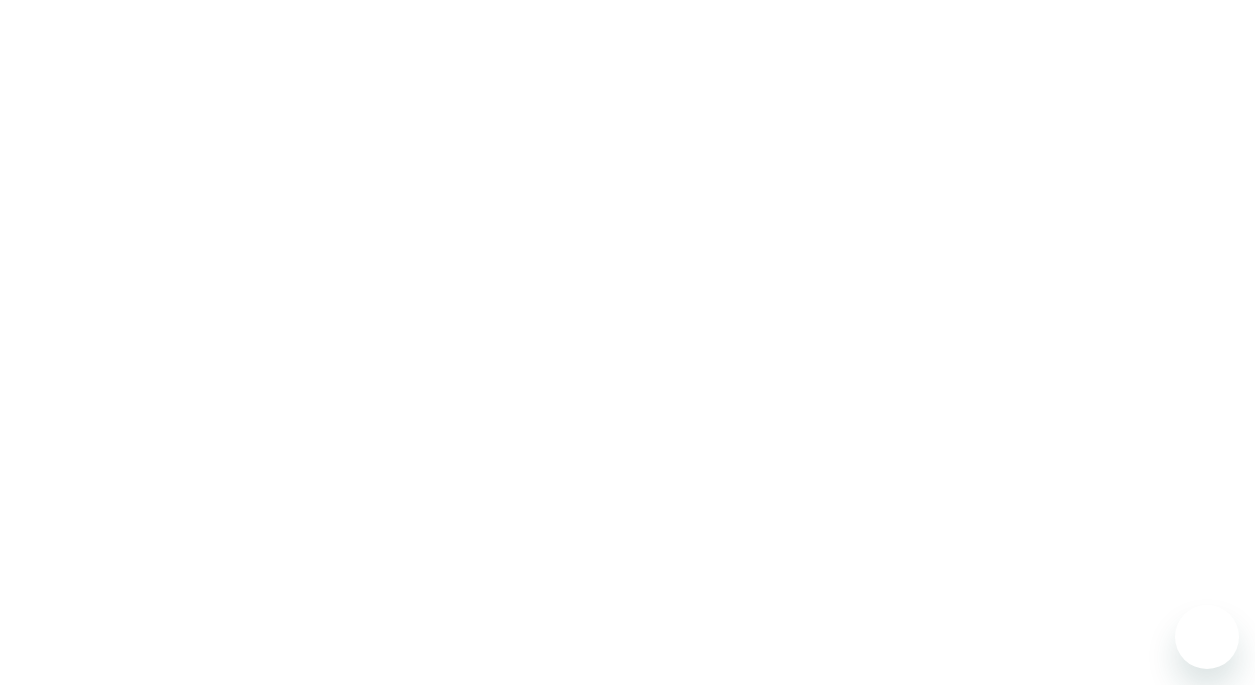 scroll, scrollTop: 0, scrollLeft: 0, axis: both 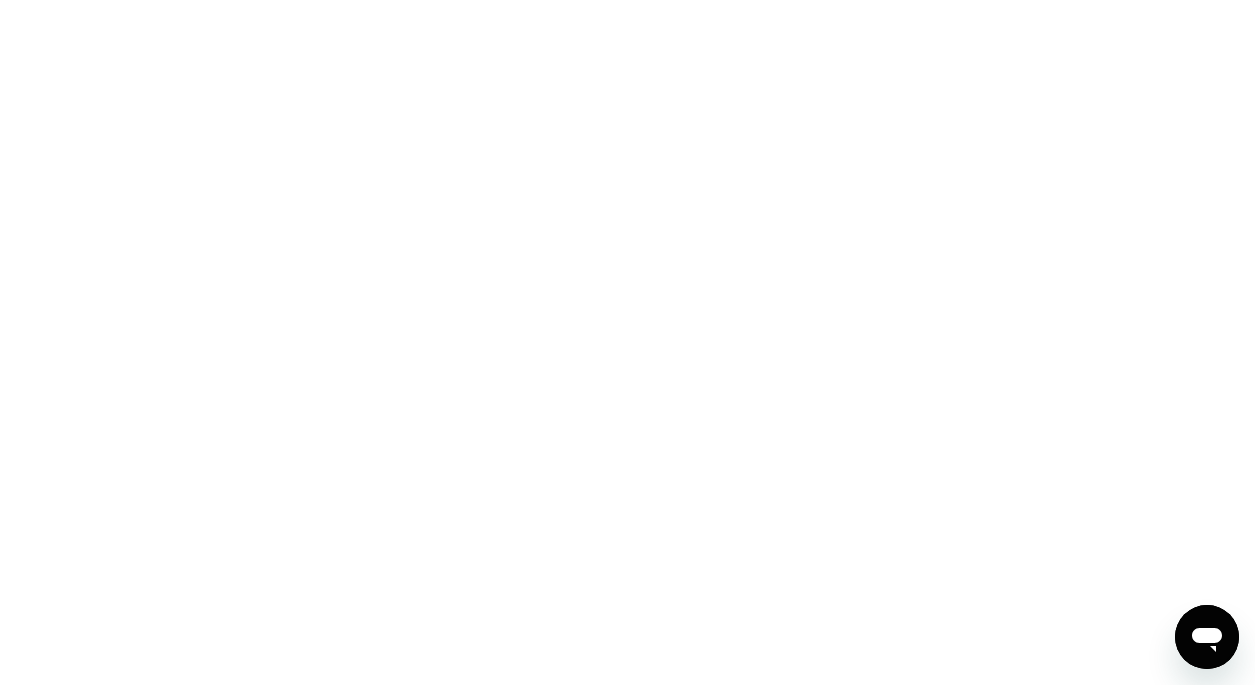 click at bounding box center (627, 342) 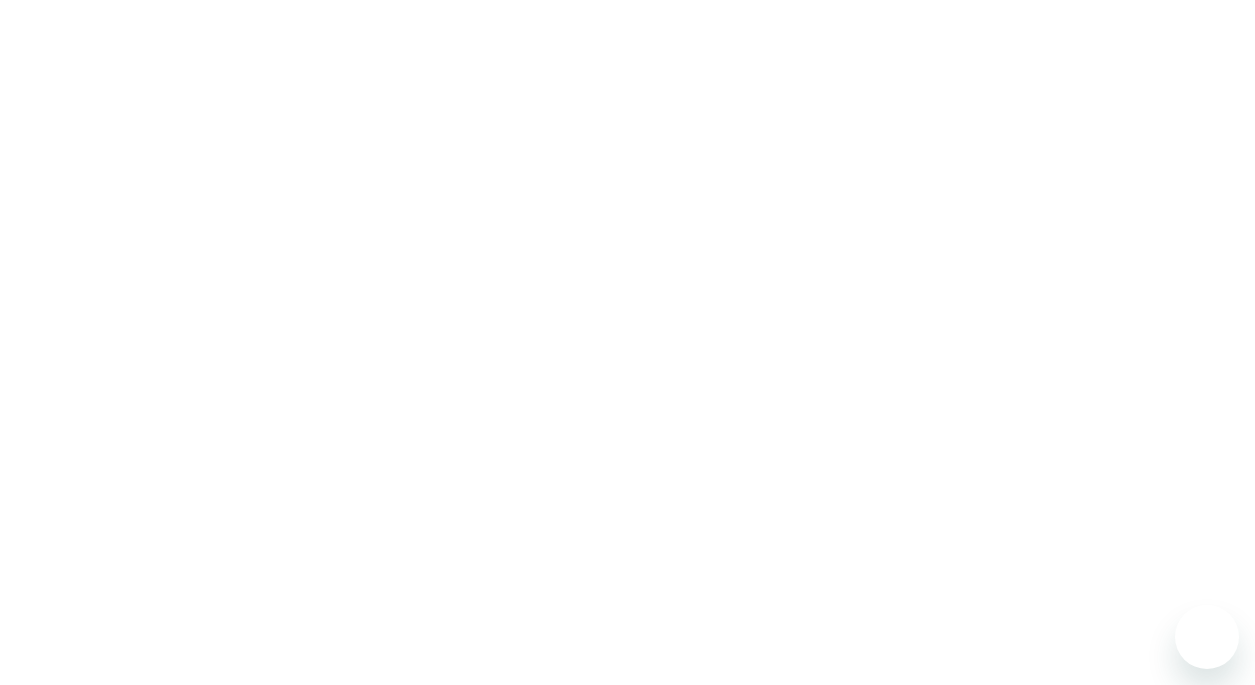 scroll, scrollTop: 0, scrollLeft: 0, axis: both 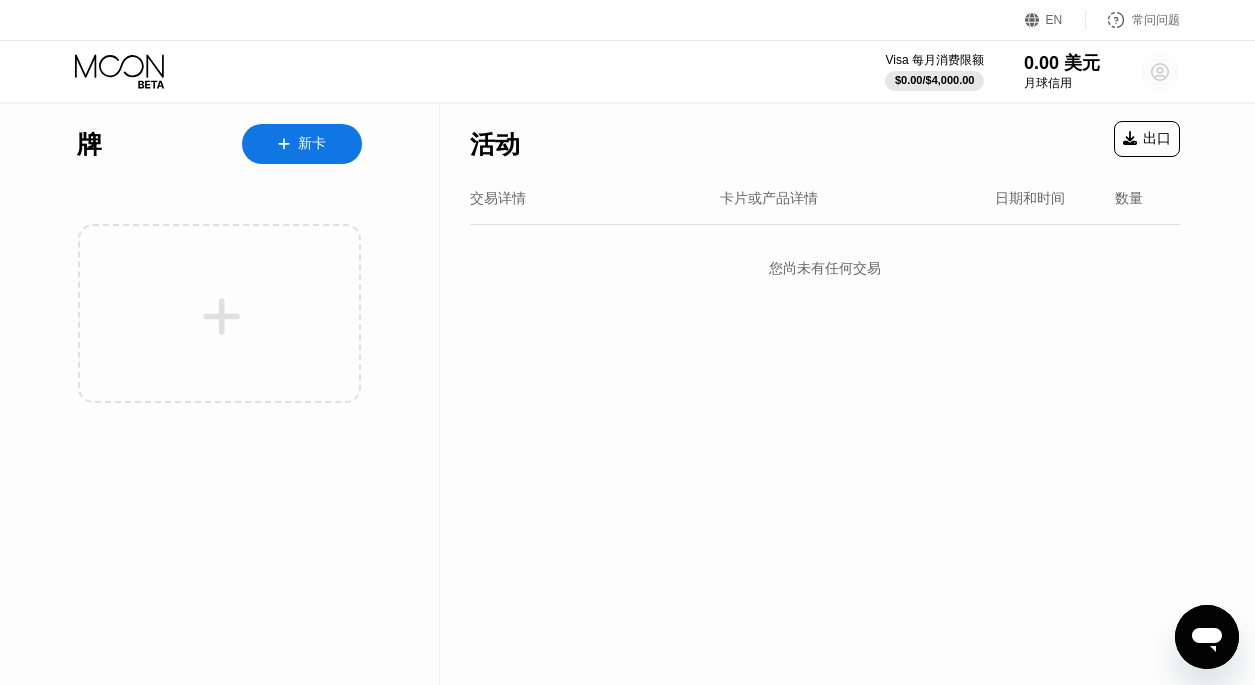 click 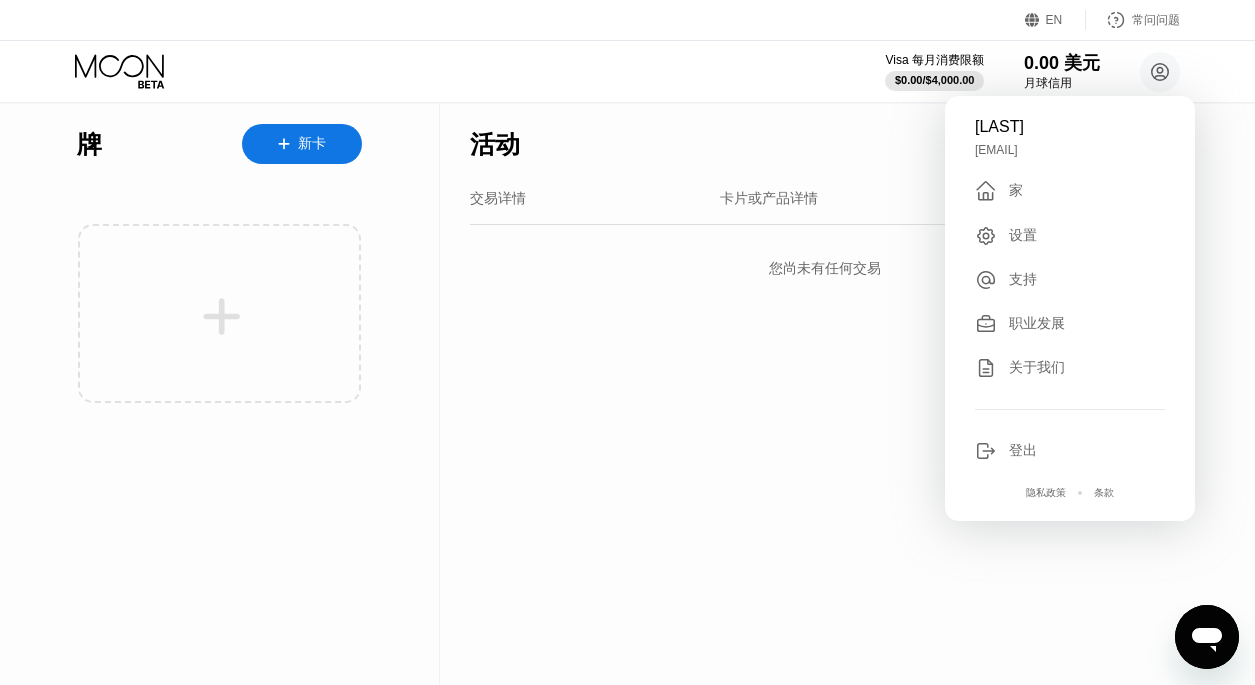 click on "Visa 每月消费限额 $0.00  /  $4,000.00 0.00 美元 月球信用 王树峰 wangshufeng1223@gmail.com  家 设置 支持 职业发展 关于我们 登出 隐私政策 条款" at bounding box center (627, 71) 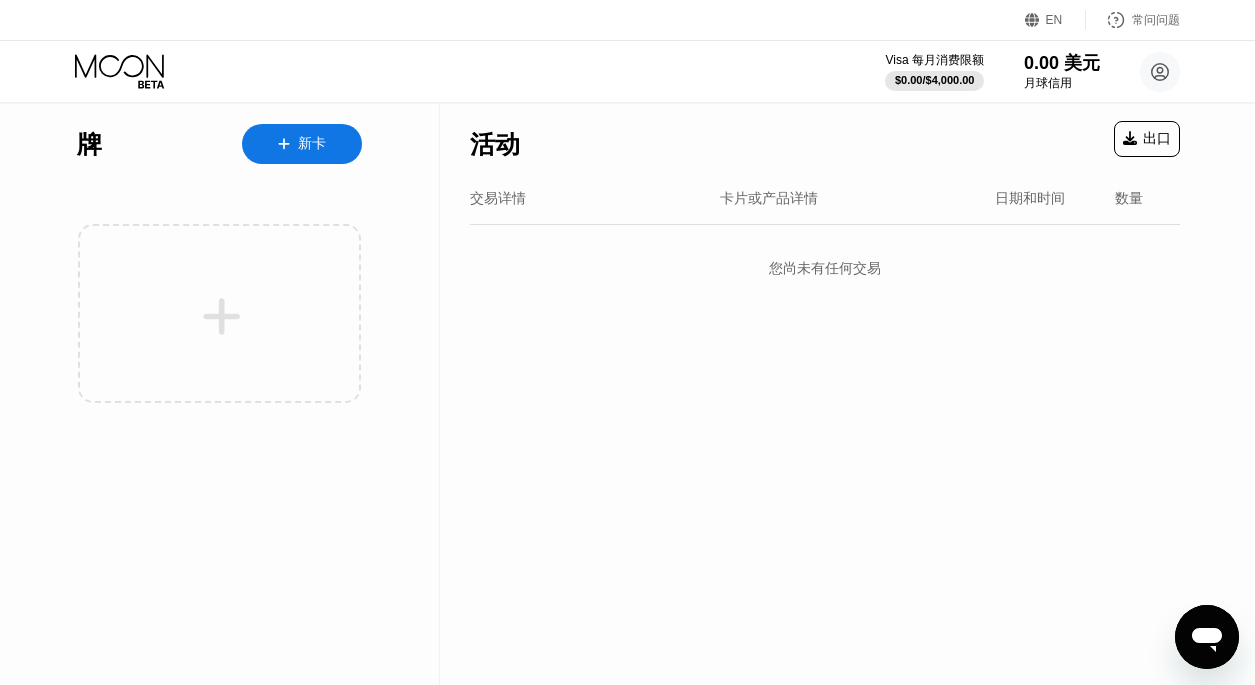 click at bounding box center (294, 144) 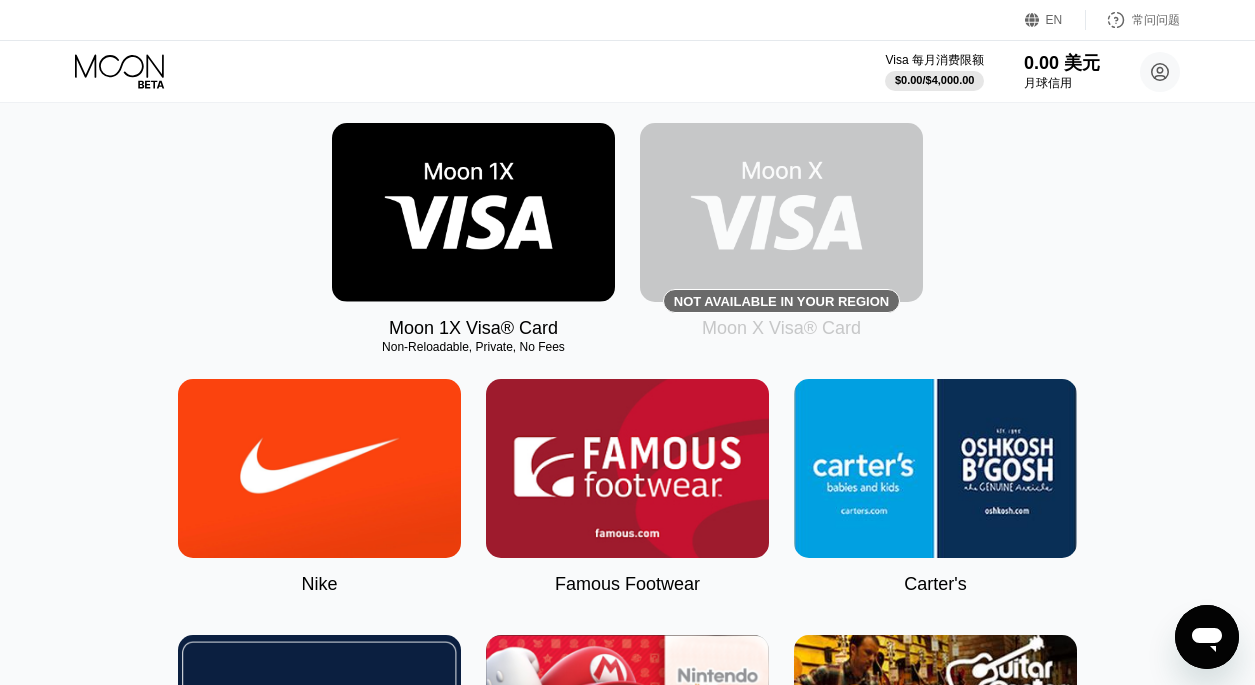 scroll, scrollTop: 0, scrollLeft: 0, axis: both 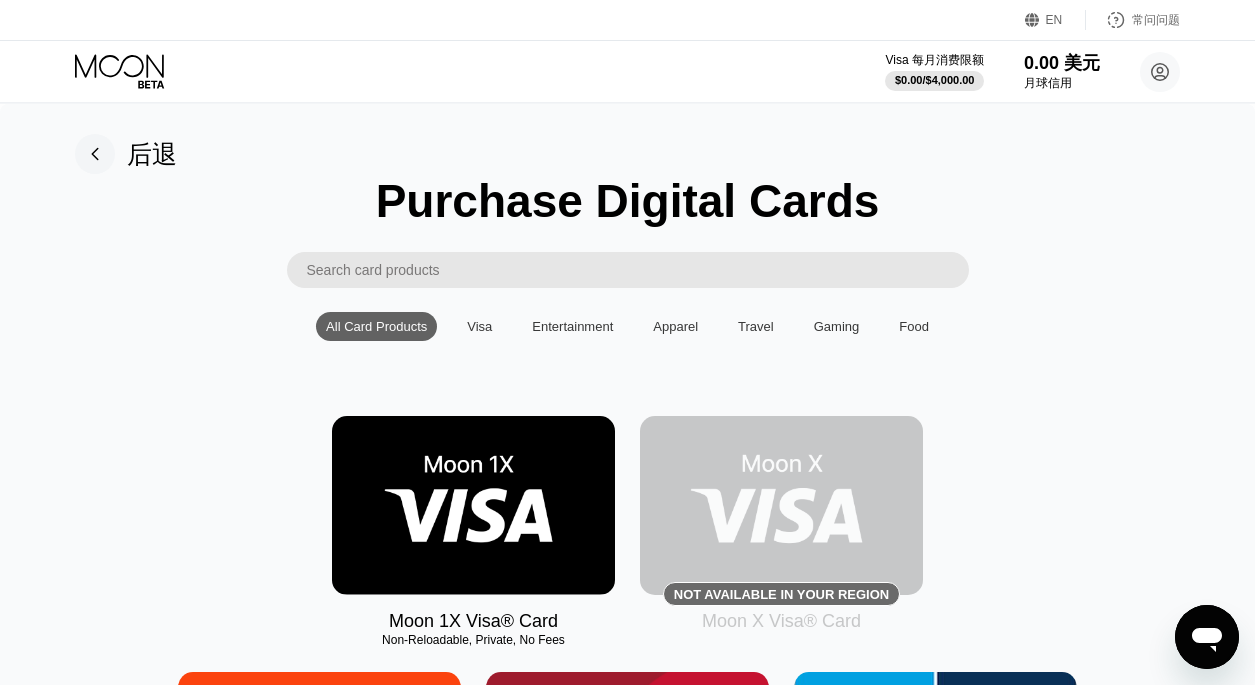 click at bounding box center [638, 270] 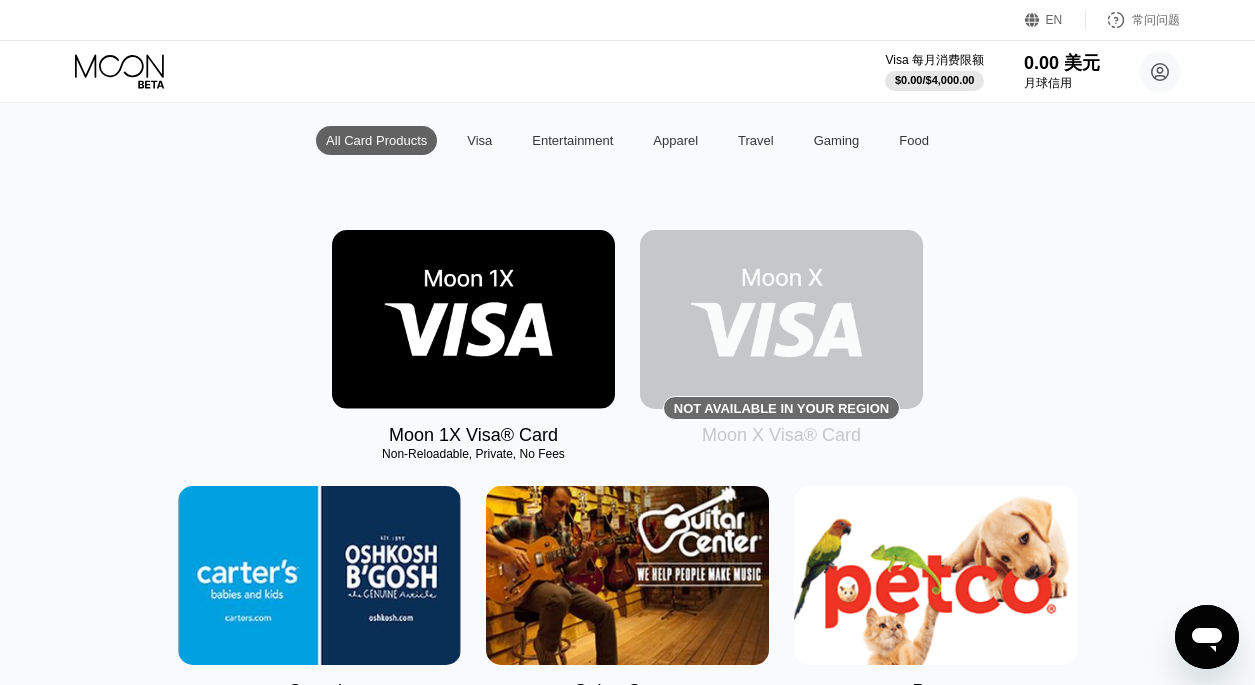 scroll, scrollTop: 185, scrollLeft: 0, axis: vertical 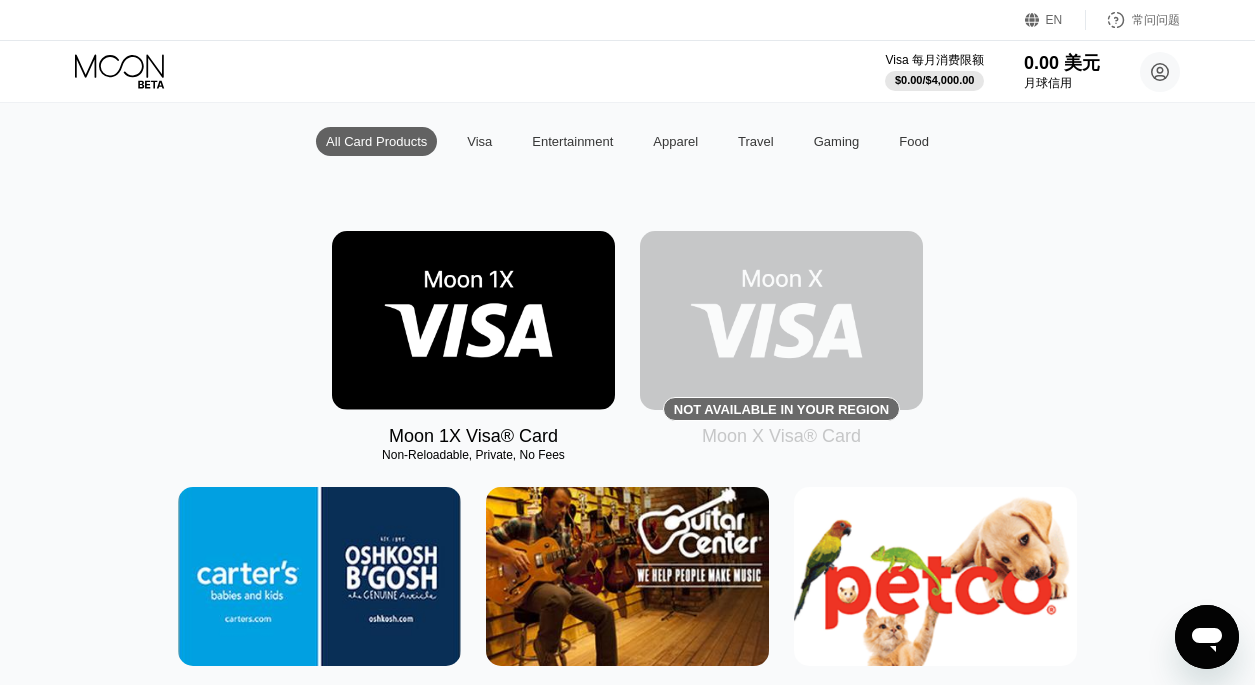 type on "c" 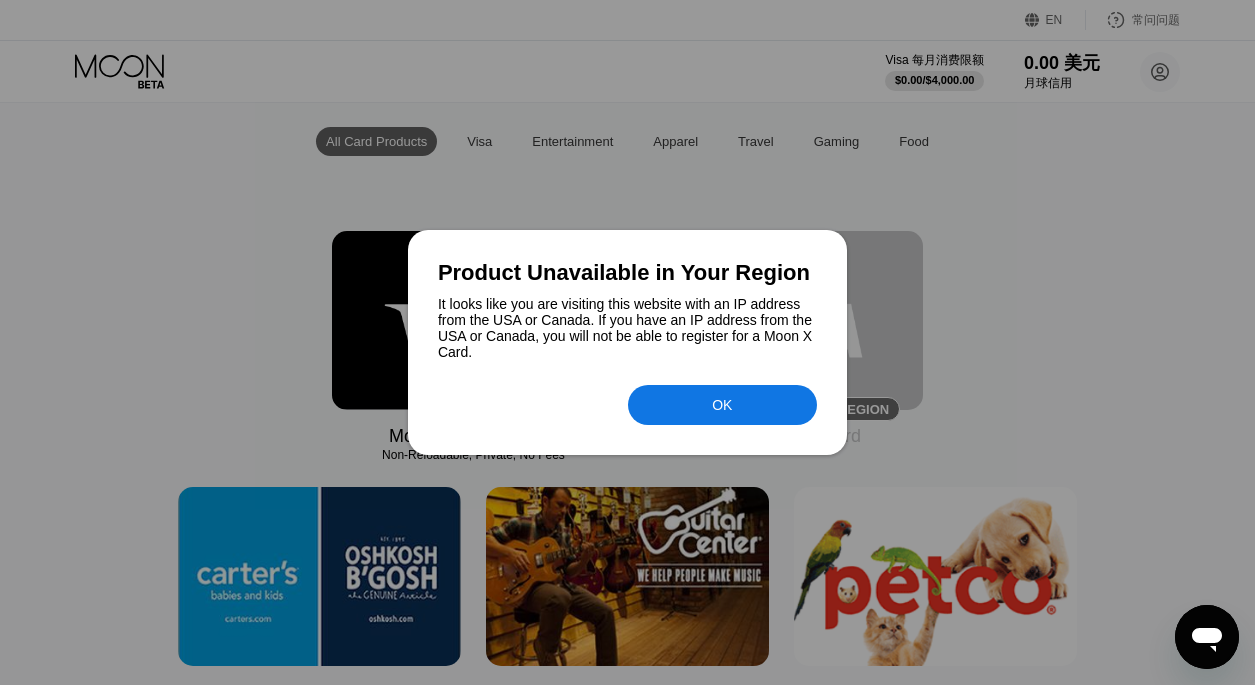 click on "OK" at bounding box center [723, 405] 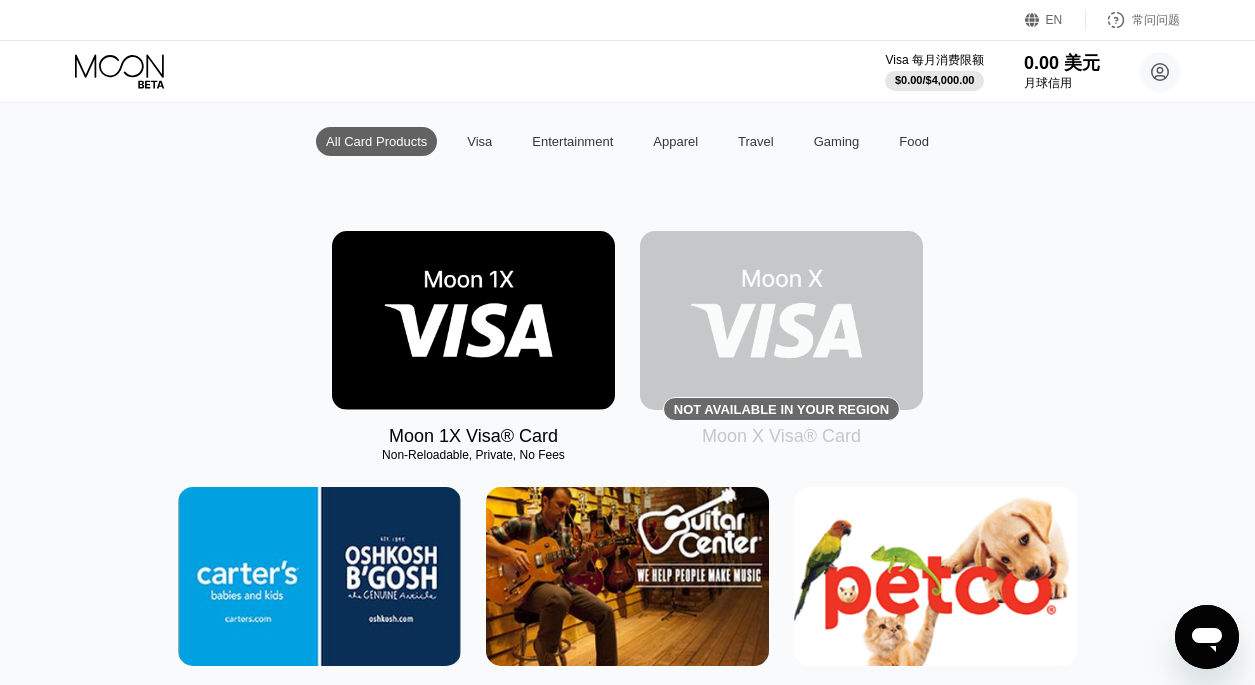 click at bounding box center [473, 320] 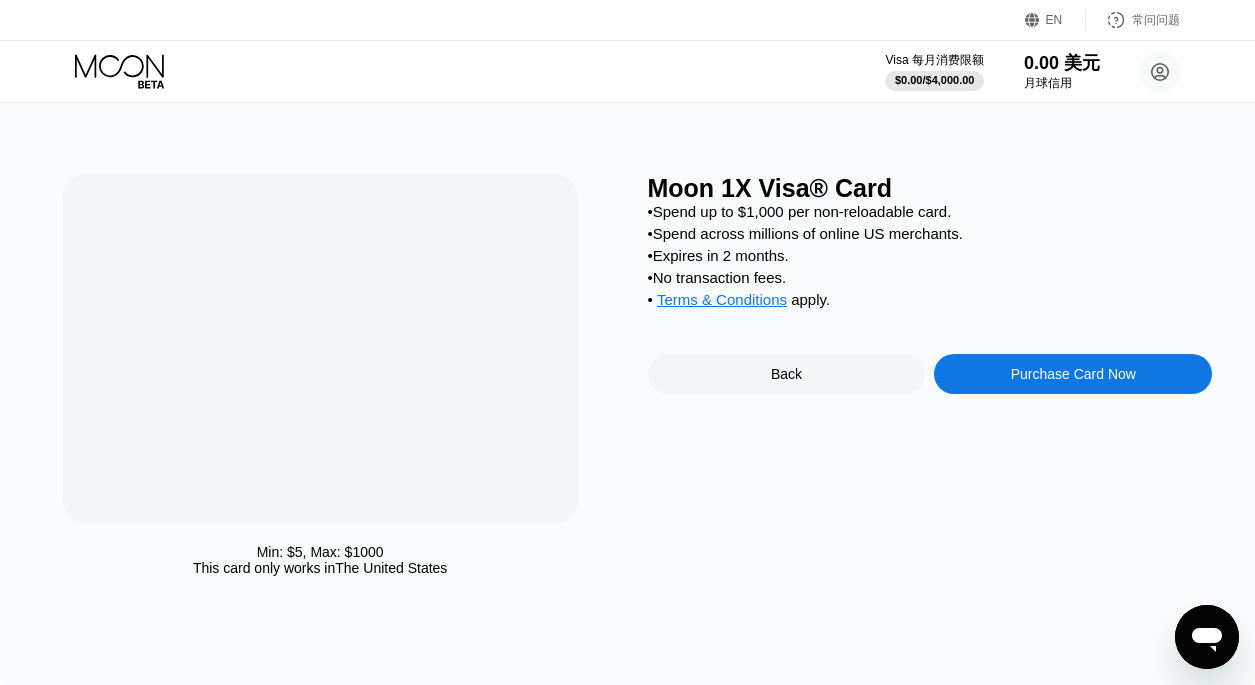 scroll, scrollTop: 0, scrollLeft: 0, axis: both 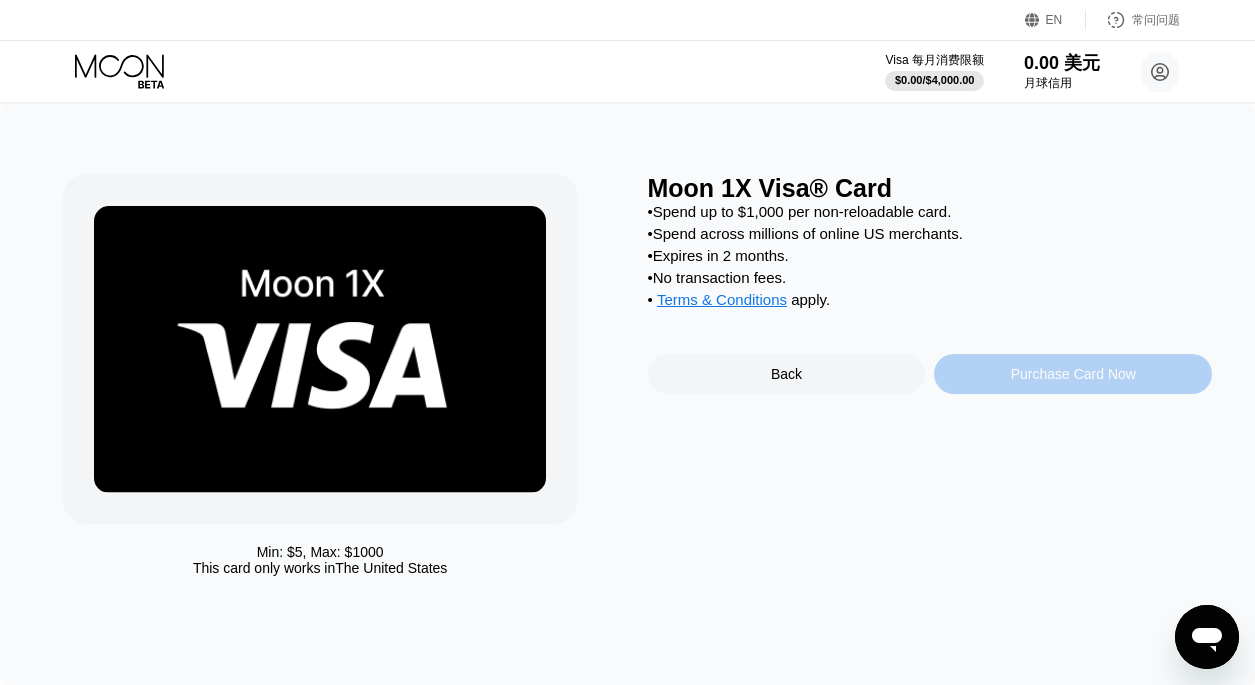 click on "Purchase Card Now" at bounding box center (1073, 374) 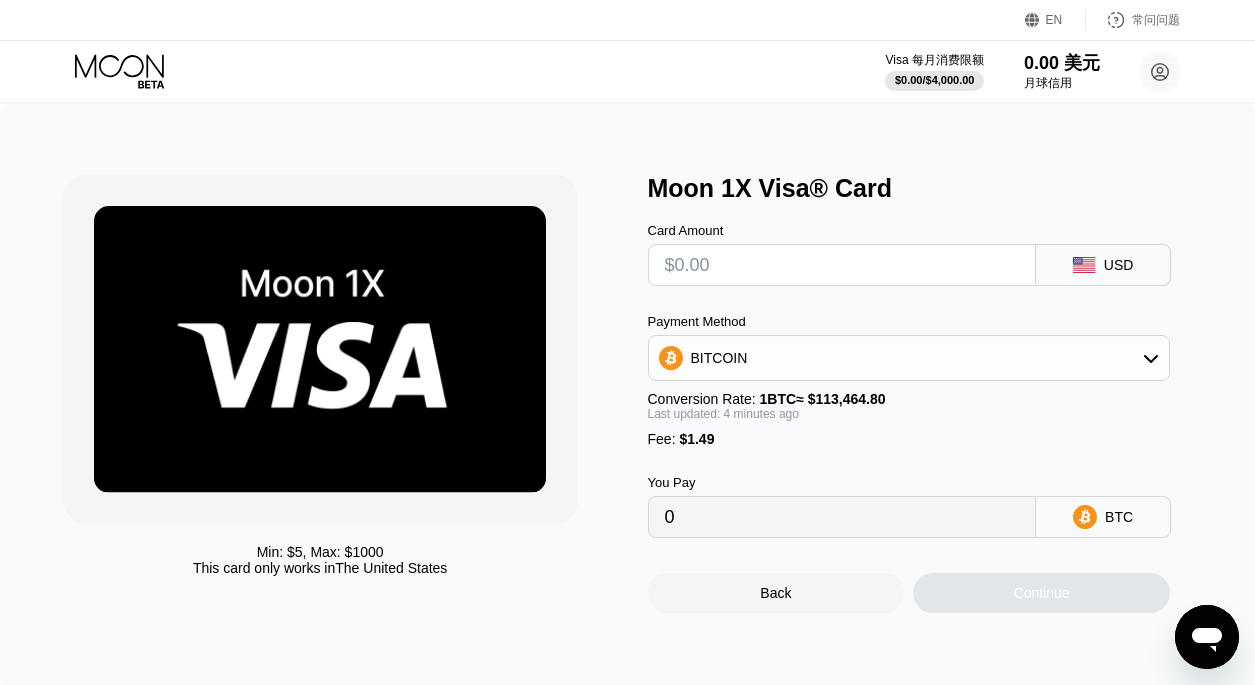 click at bounding box center (842, 265) 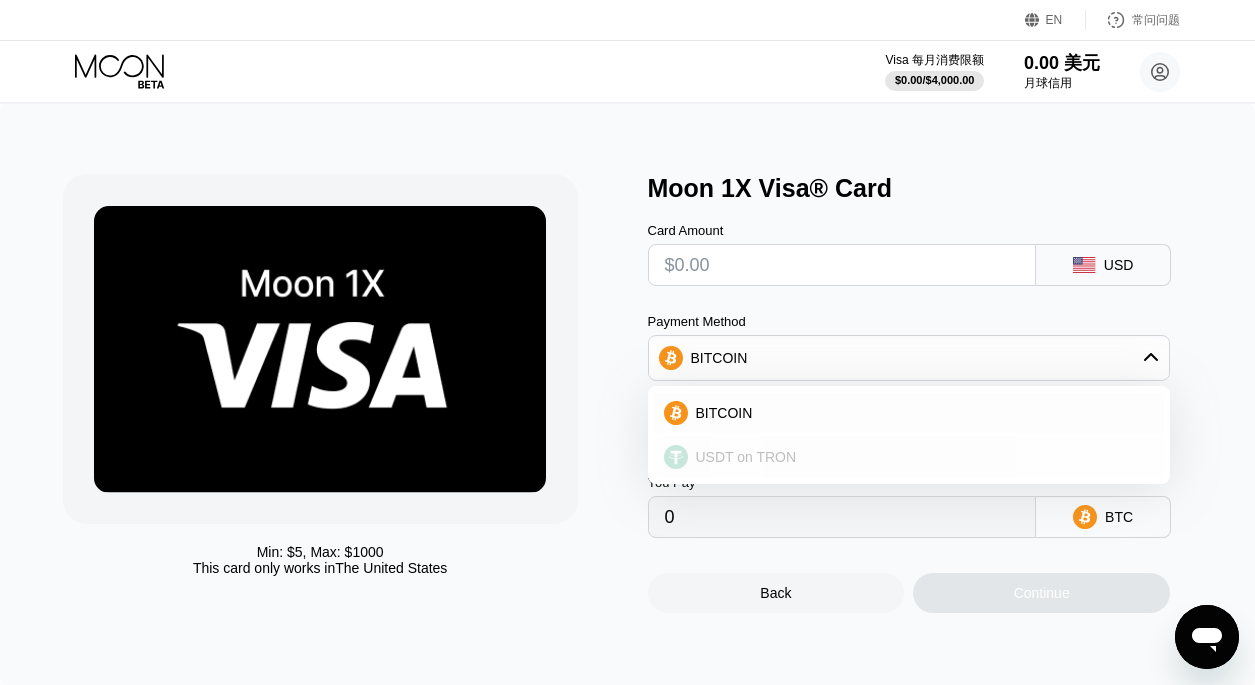 click on "USDT on TRON" at bounding box center [909, 457] 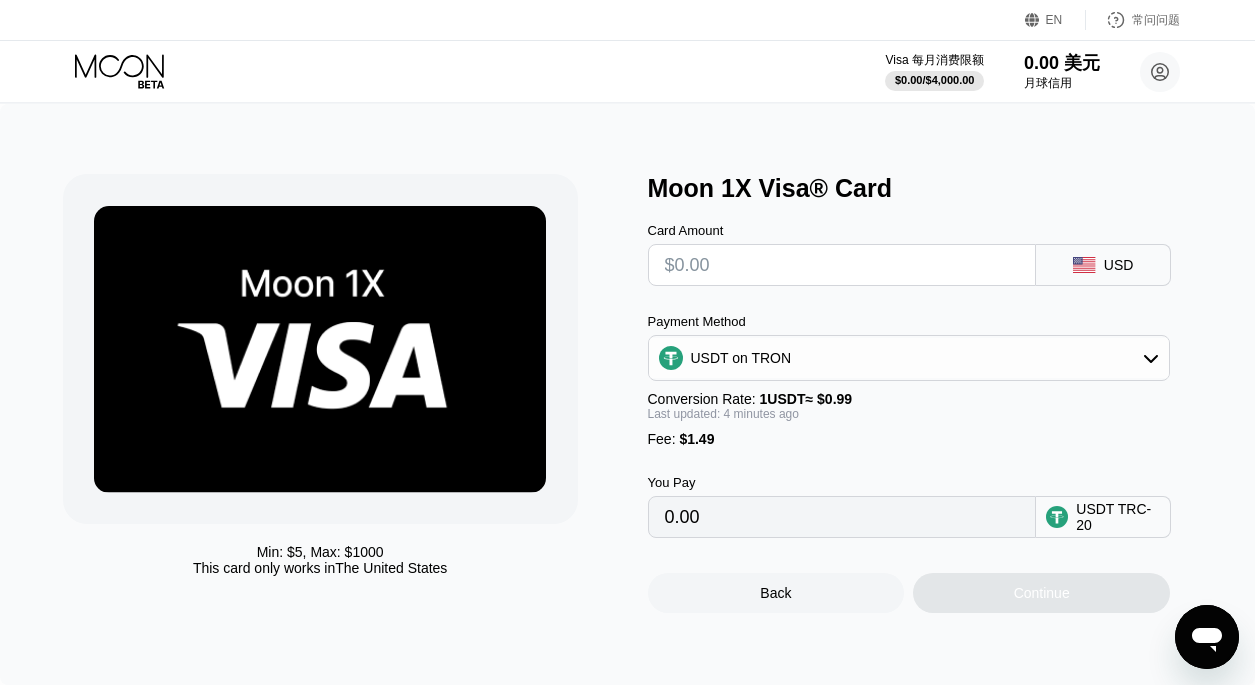 click on "Min: $ 5 , Max: $ 1000 This card only works in  The United States Moon 1X Visa® Card Card Amount USD Payment Method USDT on TRON Conversion Rate:   1  USDT  ≈   $0.99 Last updated:   4 minutes ago Fee :   $1.49 You Pay 0.00 USDT TRC-20 Back Continue" at bounding box center [628, 393] 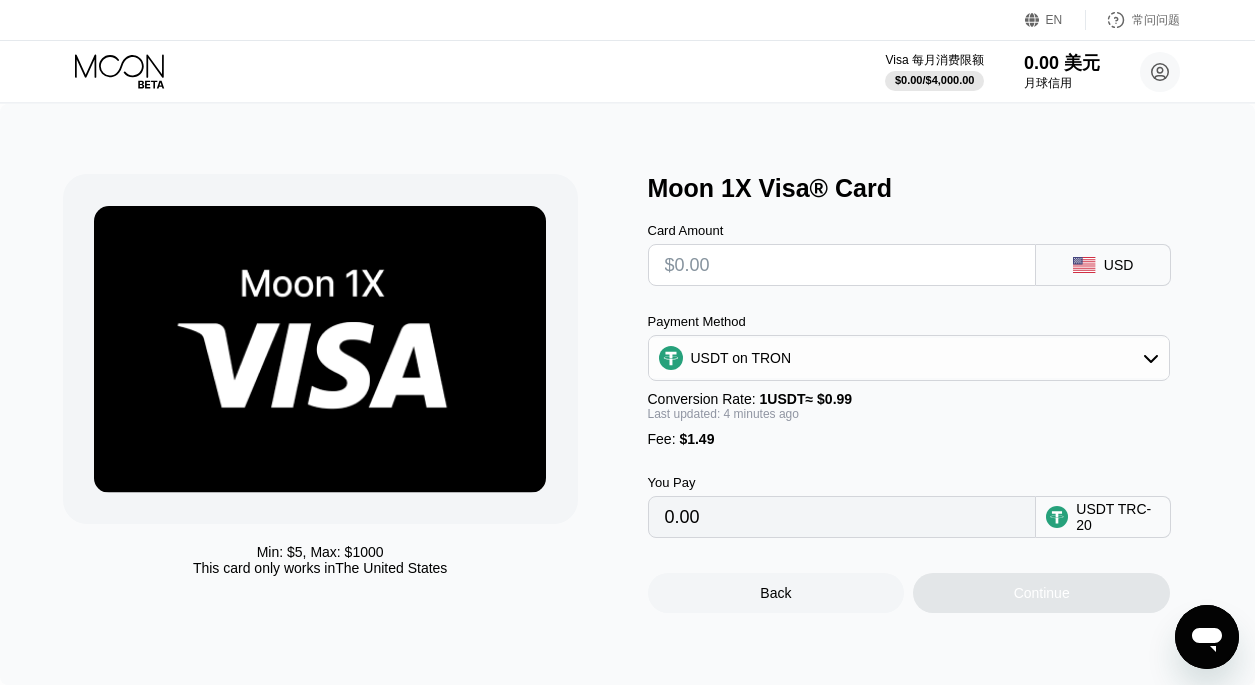 type on "$2" 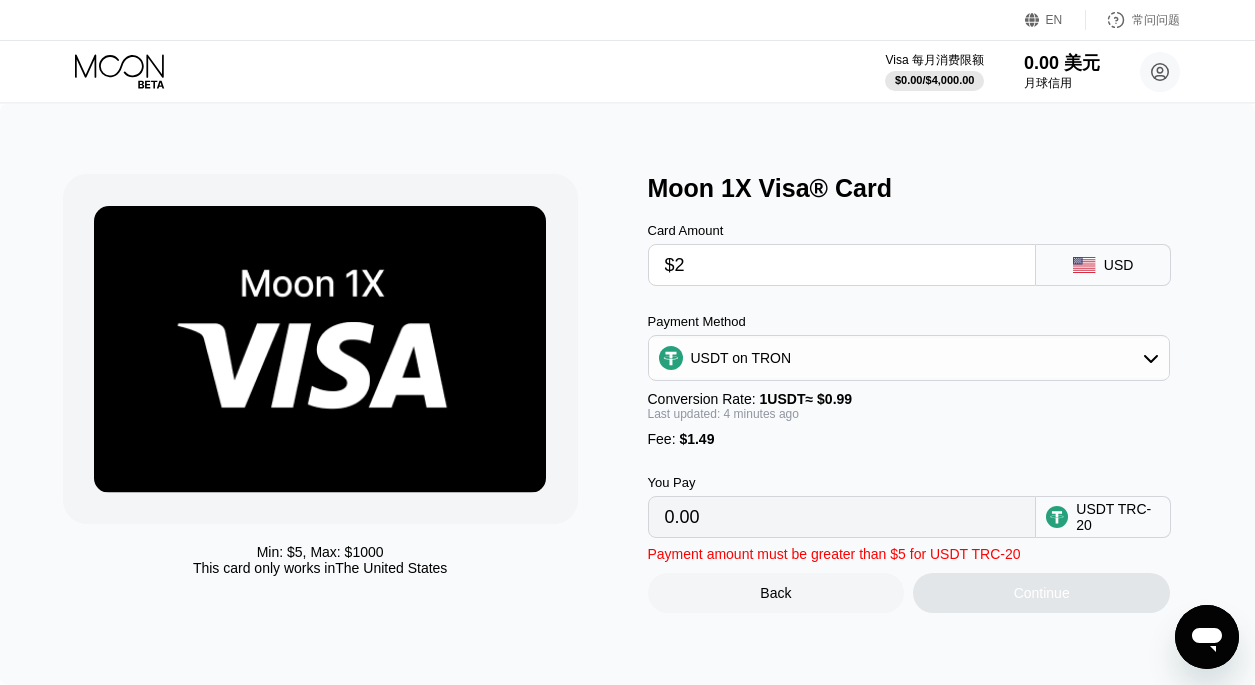 type on "3.53" 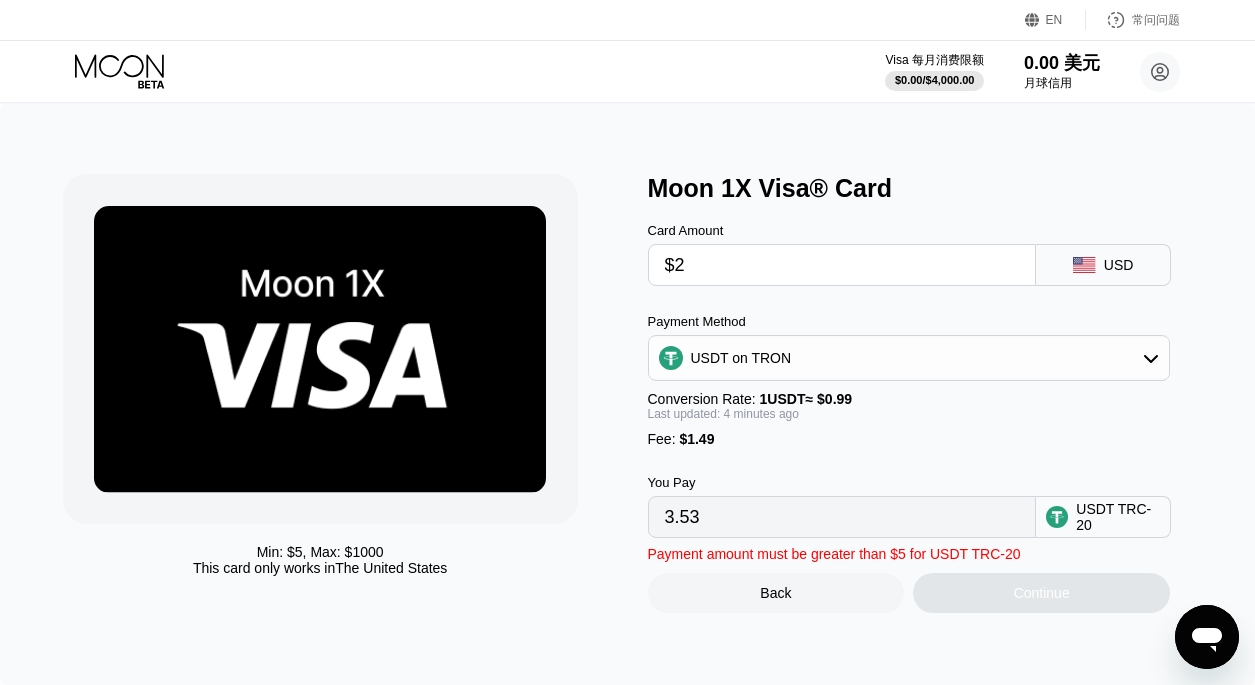 type on "$25" 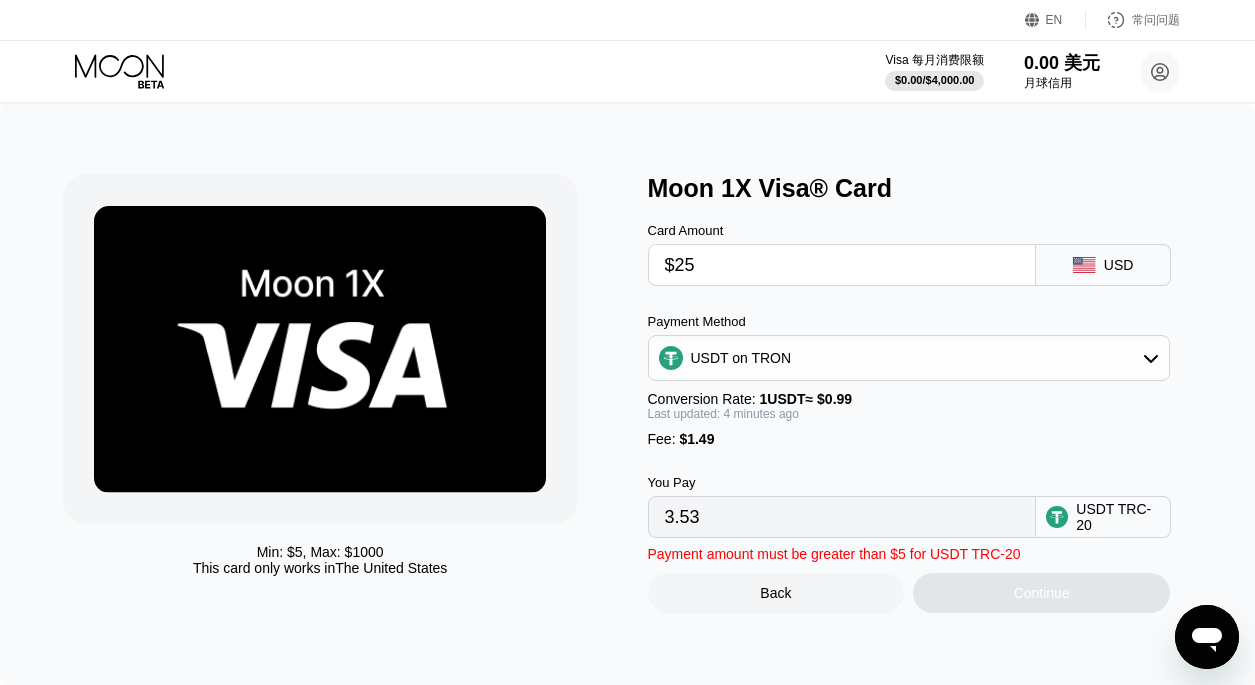 type on "26.76" 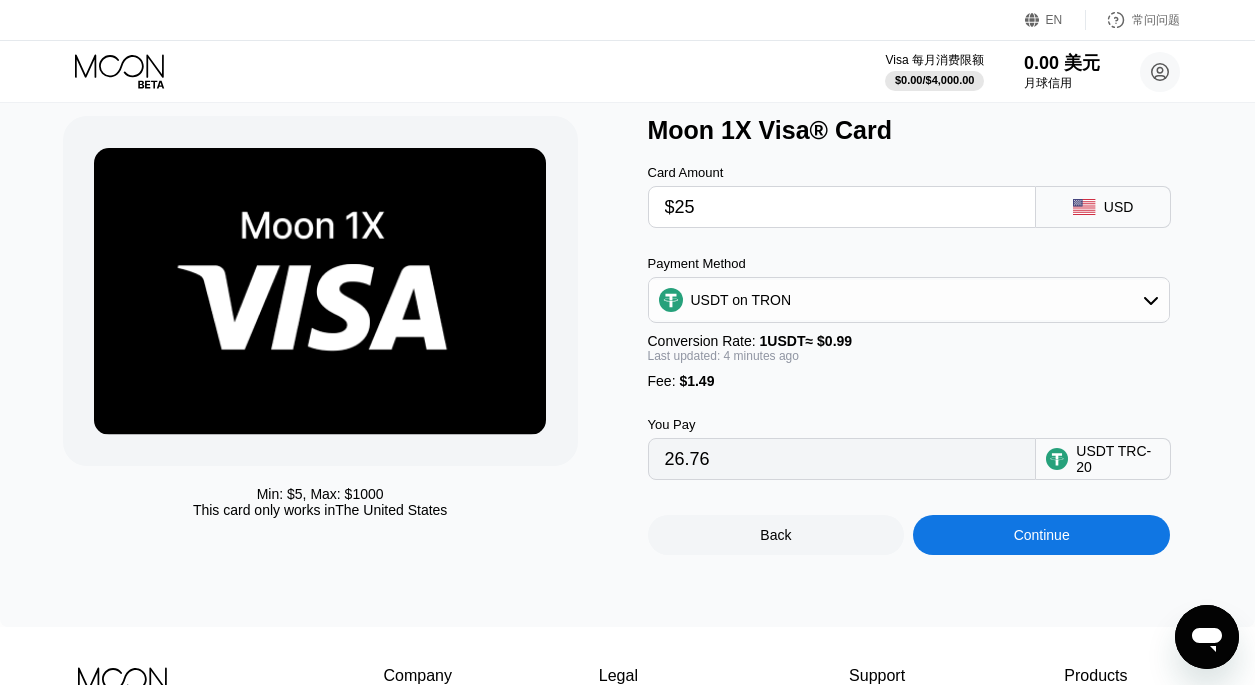 scroll, scrollTop: 56, scrollLeft: 0, axis: vertical 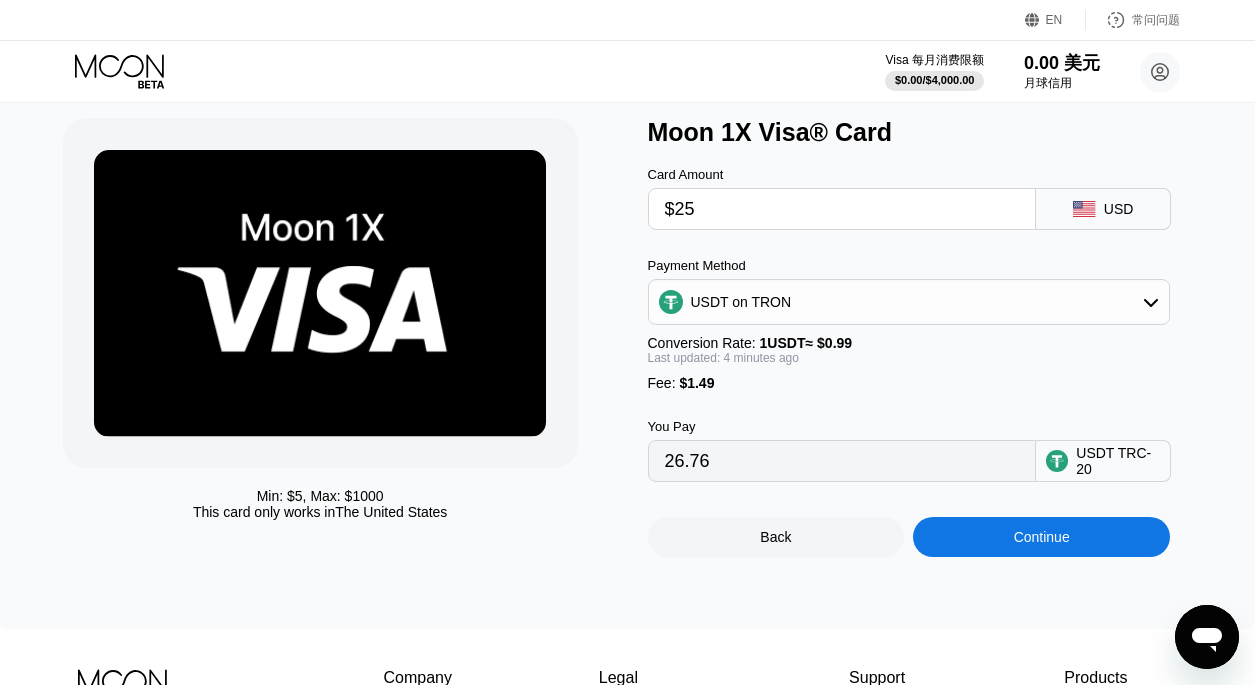 type on "$2" 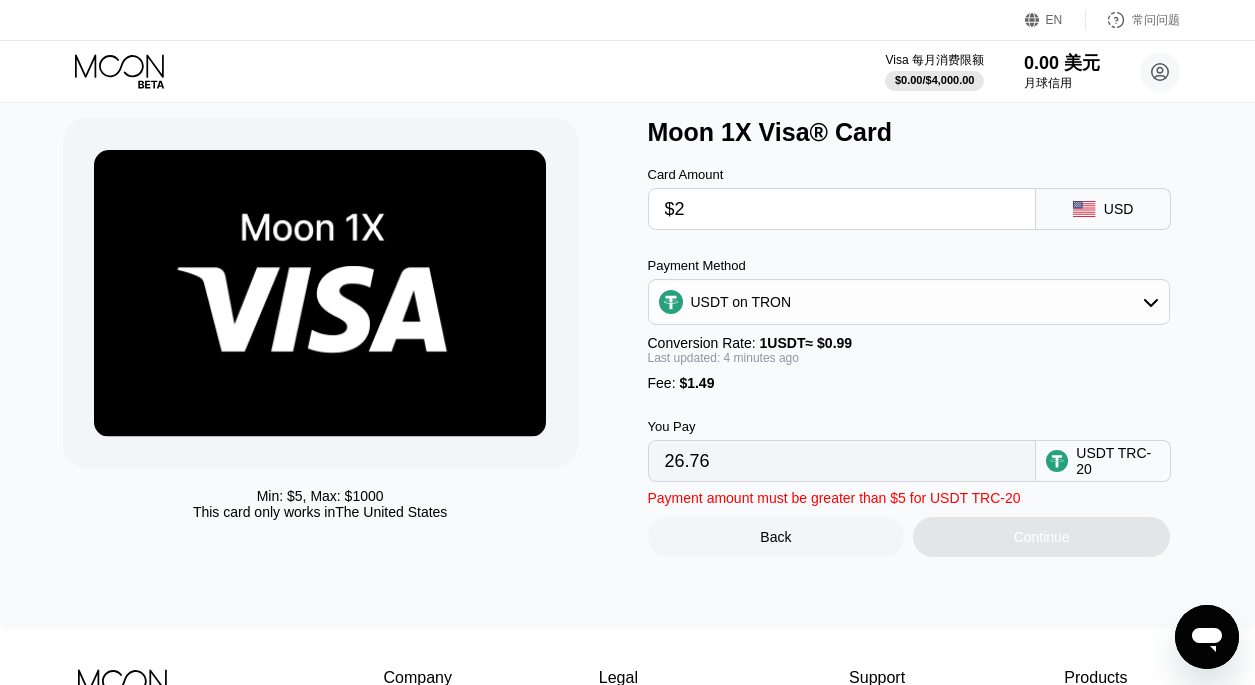type on "3.53" 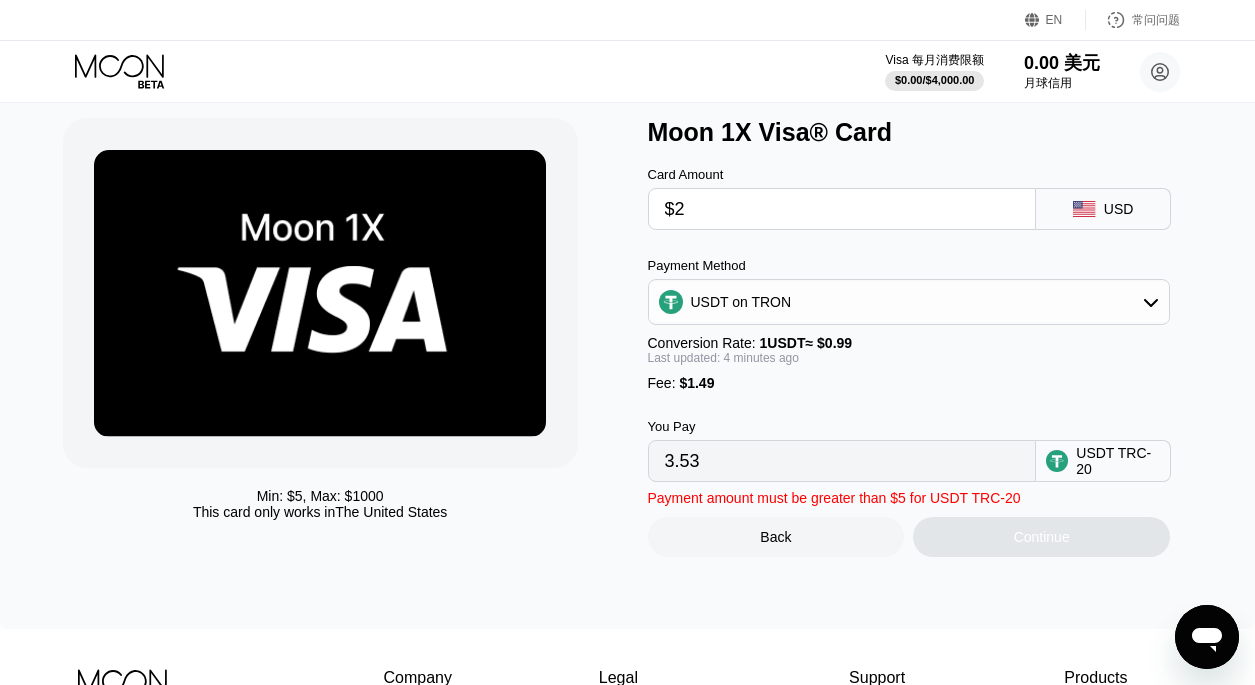 type on "$20" 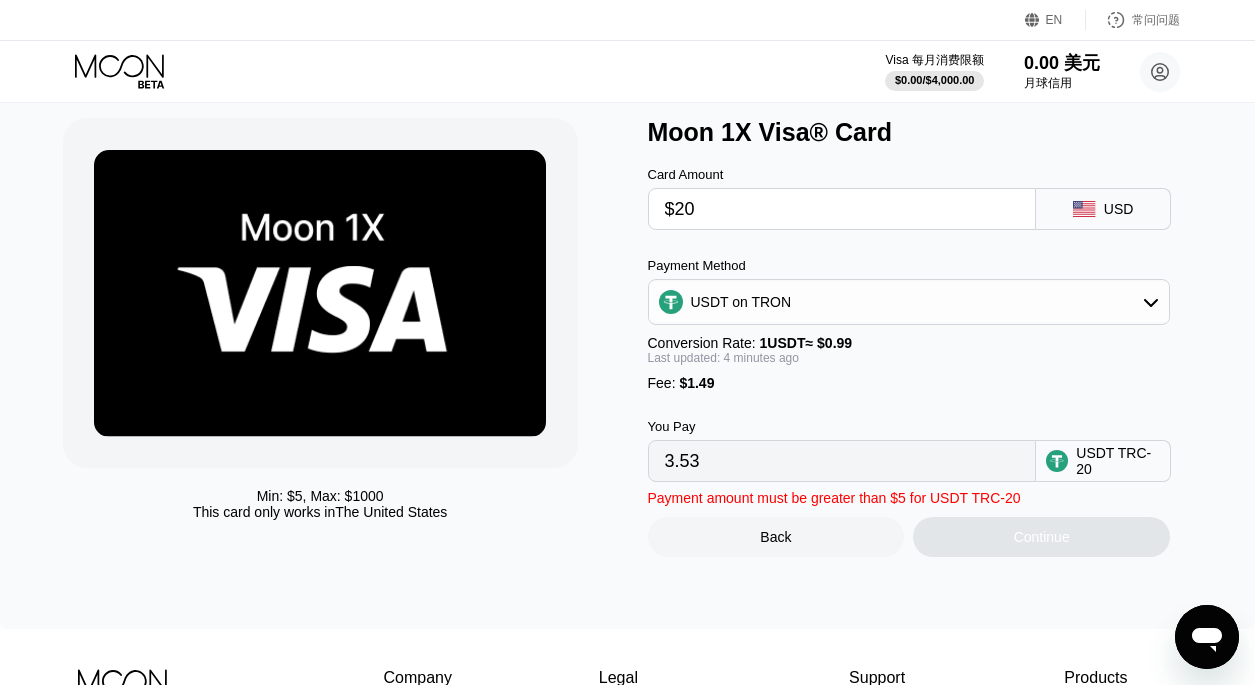type on "21.71" 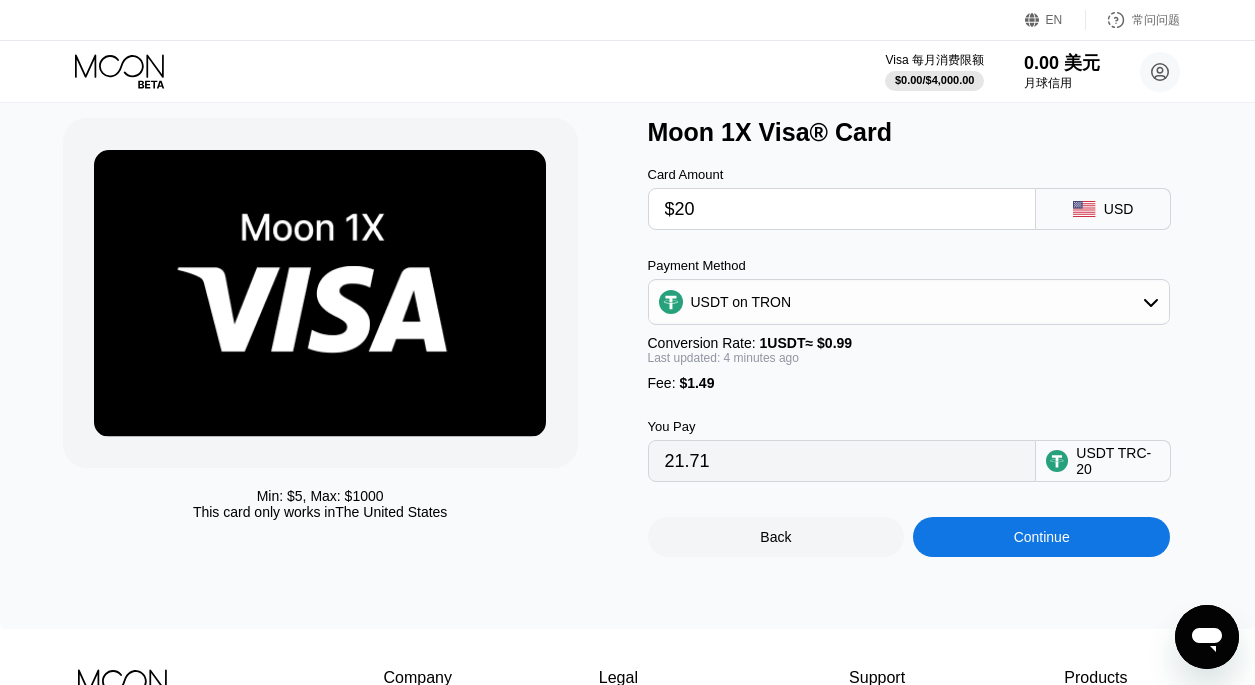 type on "$2" 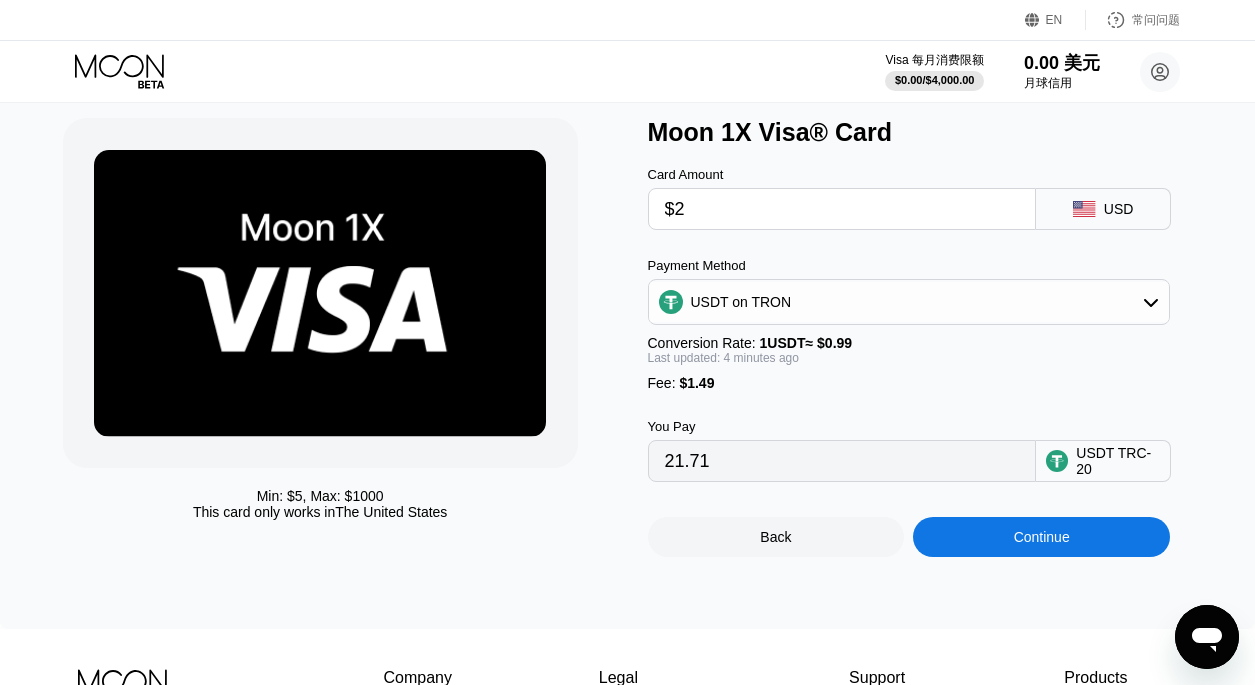 type on "3.53" 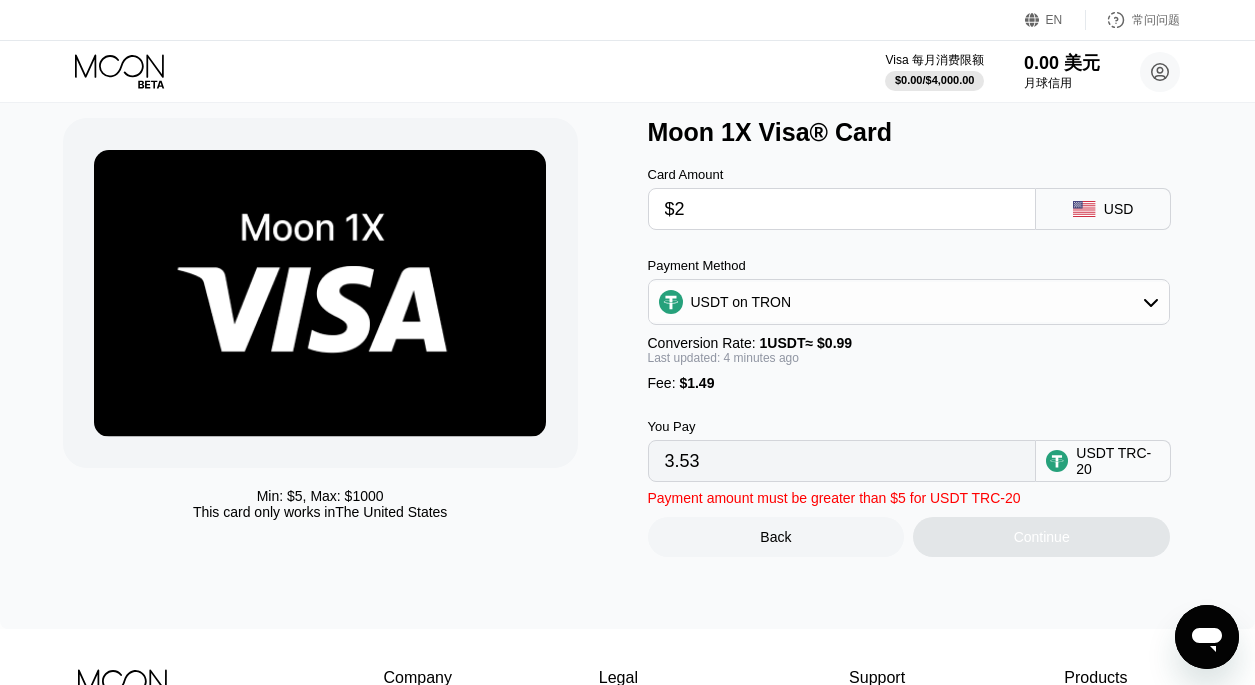 type on "$21" 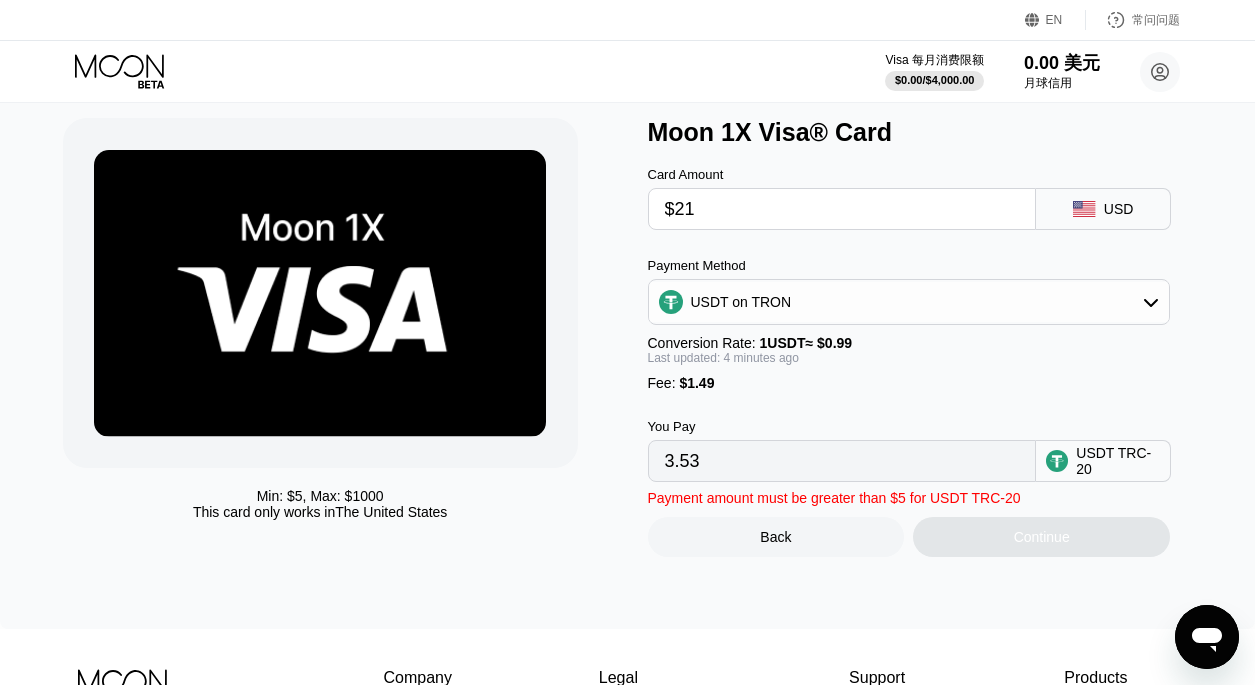 type on "22.72" 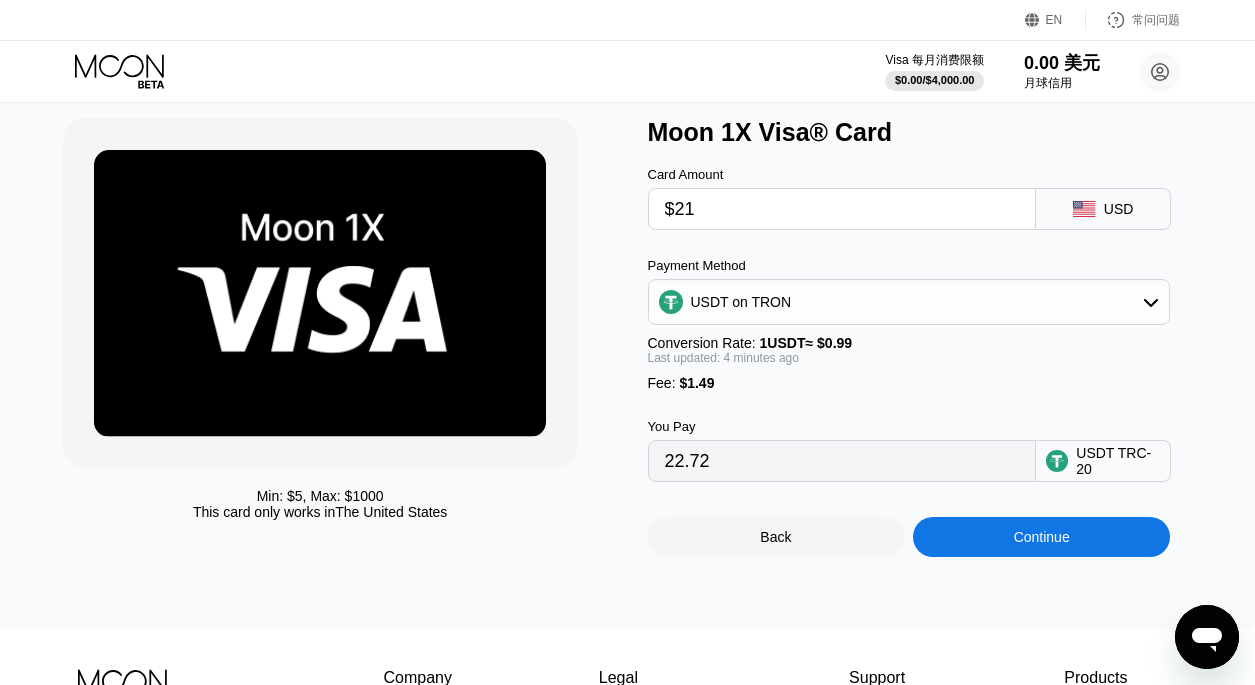 type on "$21" 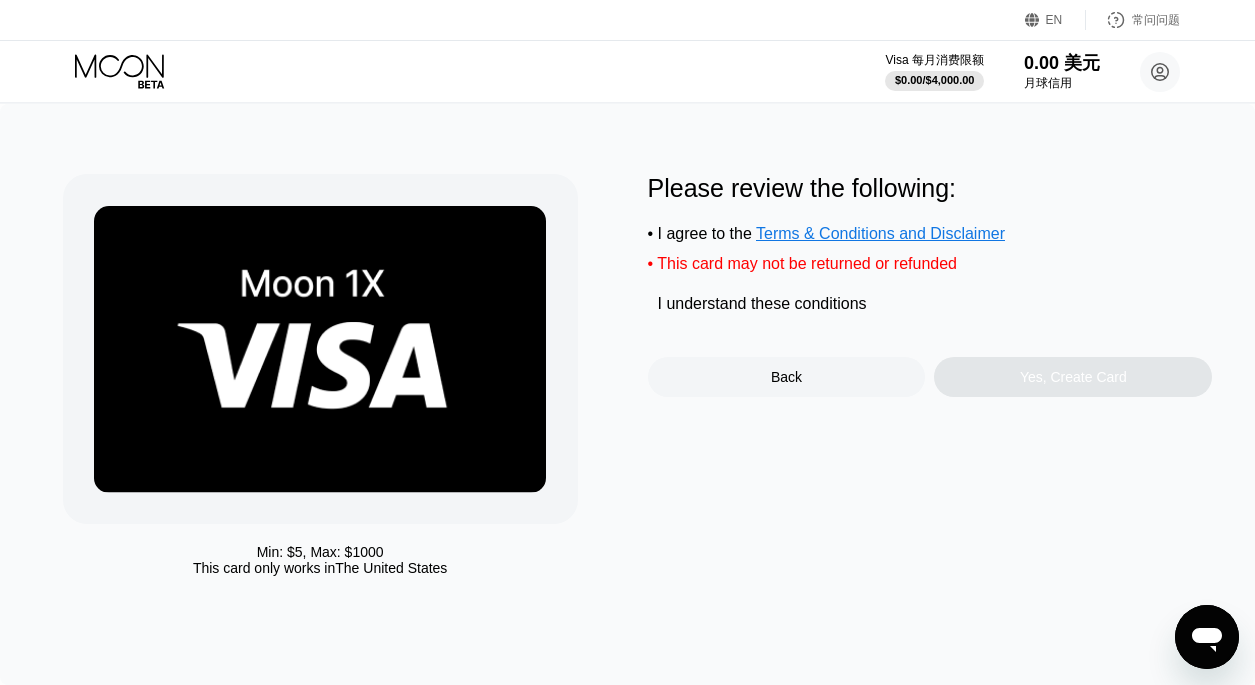 click at bounding box center (320, 349) 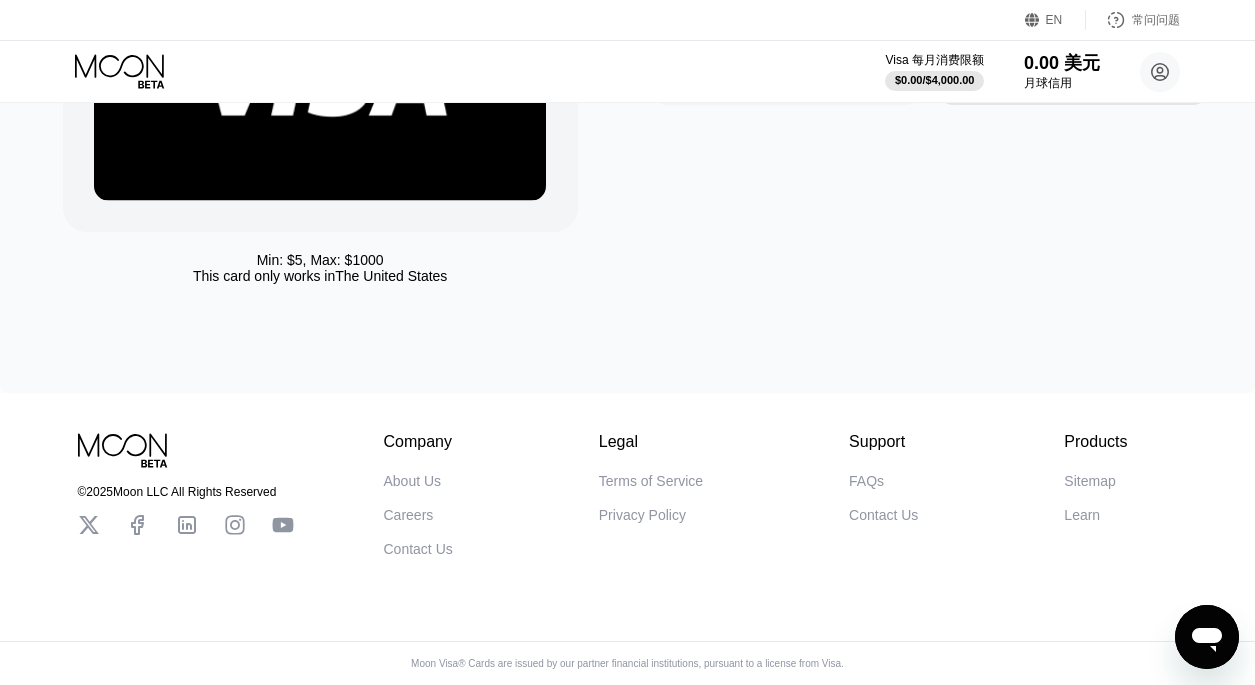scroll, scrollTop: 0, scrollLeft: 0, axis: both 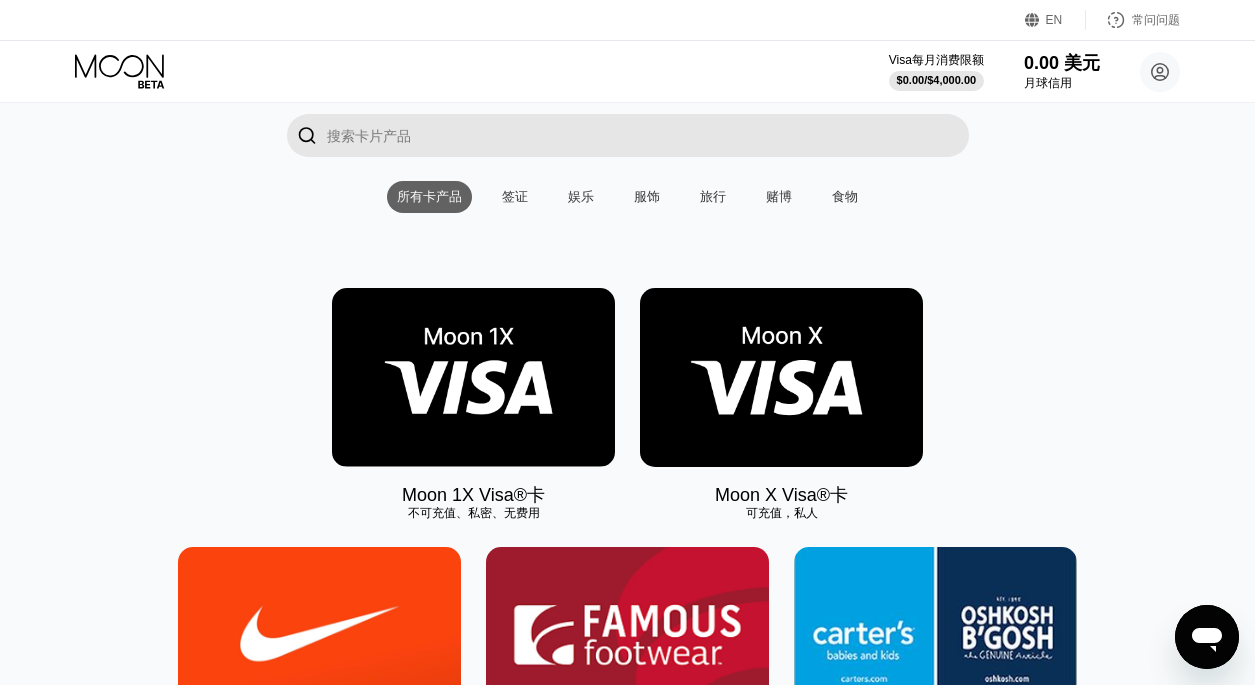 click at bounding box center (781, 377) 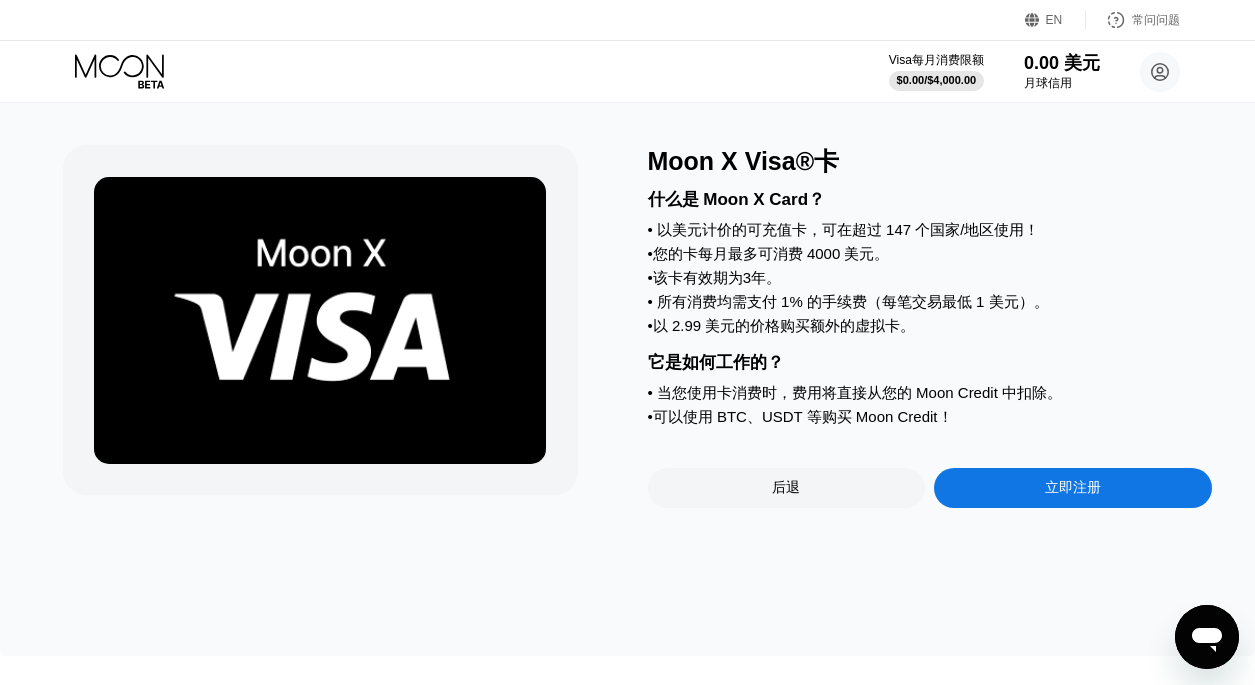 scroll, scrollTop: 23, scrollLeft: 0, axis: vertical 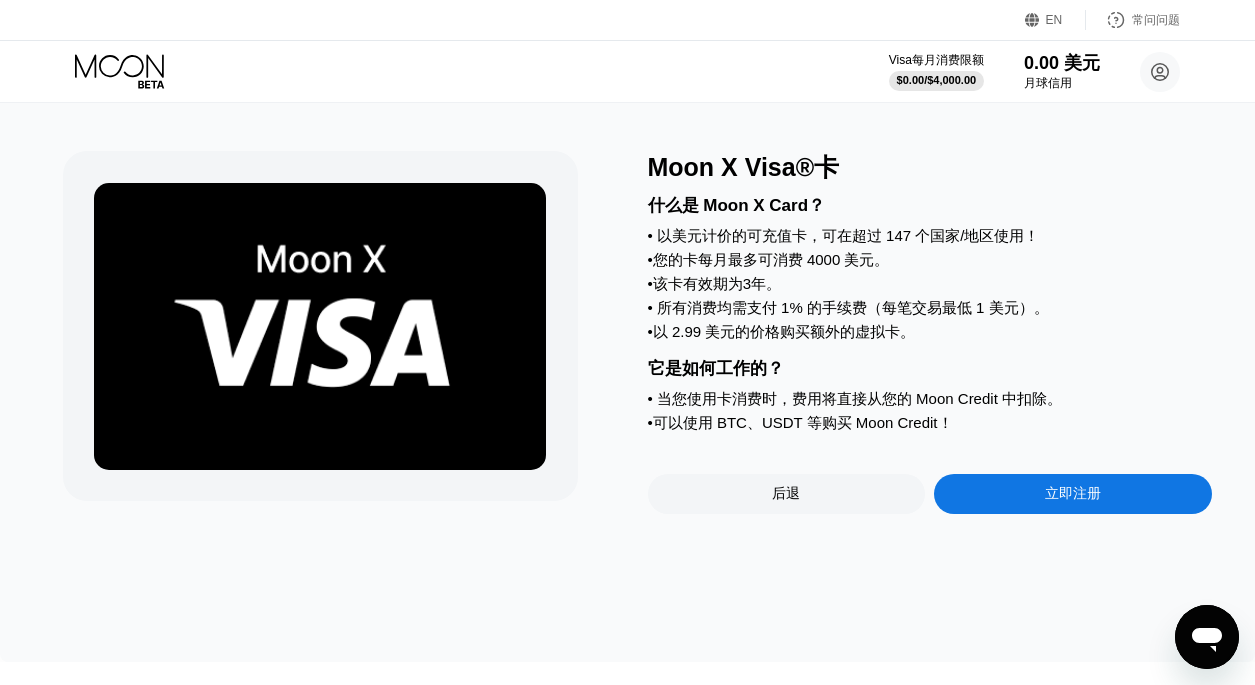 click on "立即注册" at bounding box center [1073, 494] 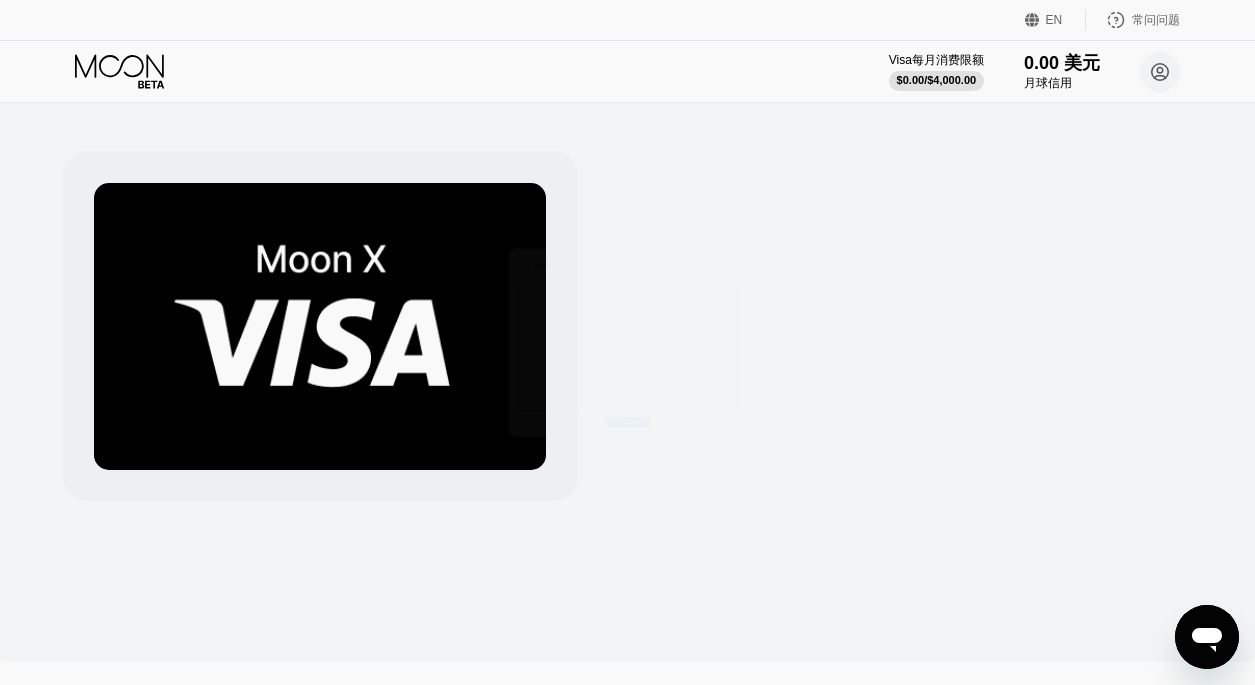 scroll, scrollTop: 0, scrollLeft: 0, axis: both 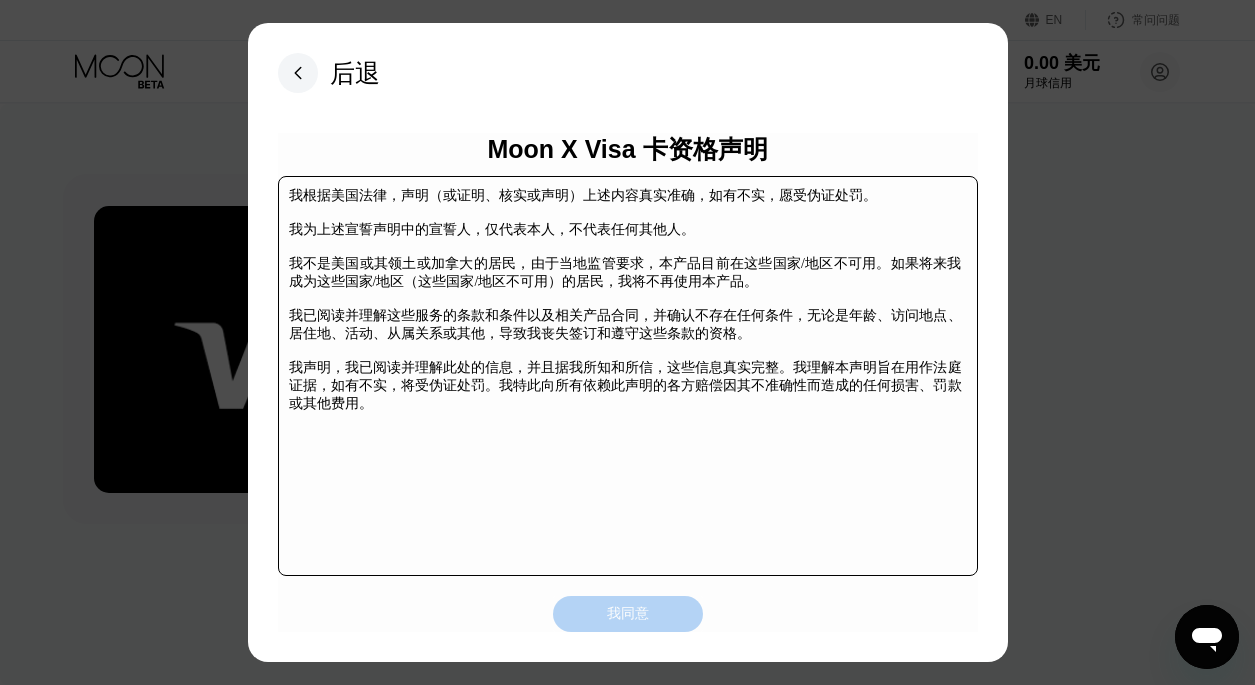 click on "我同意" at bounding box center [628, 613] 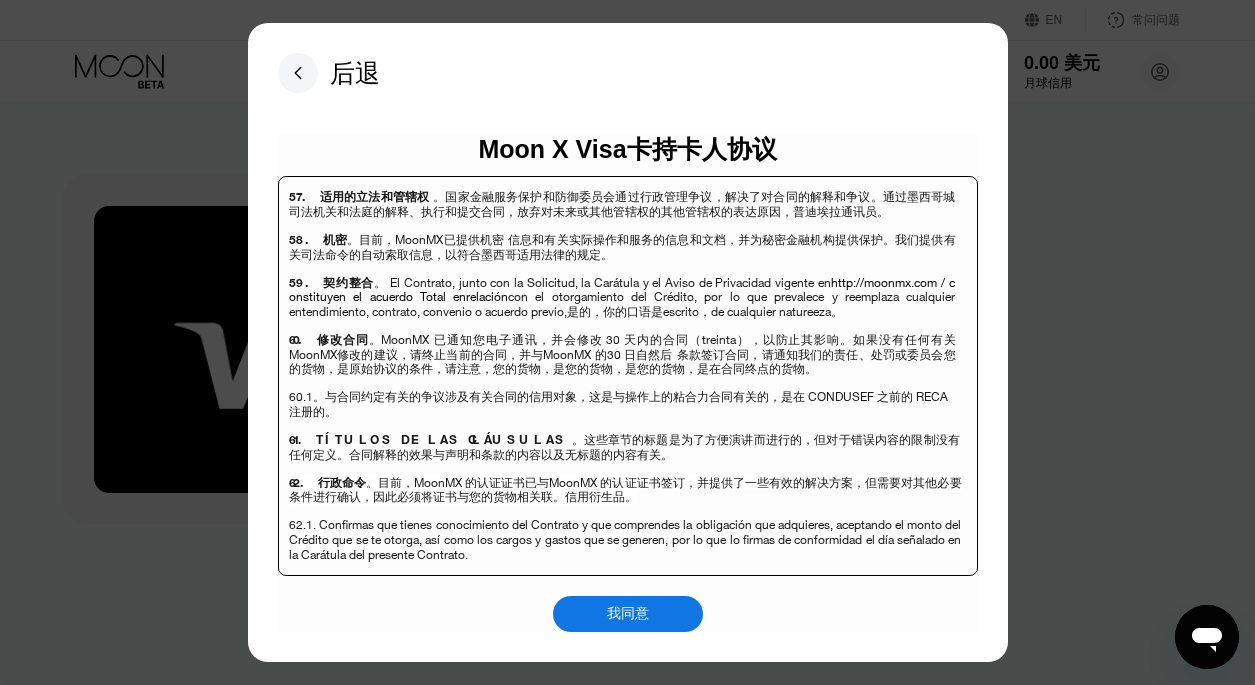 scroll, scrollTop: 10094, scrollLeft: 0, axis: vertical 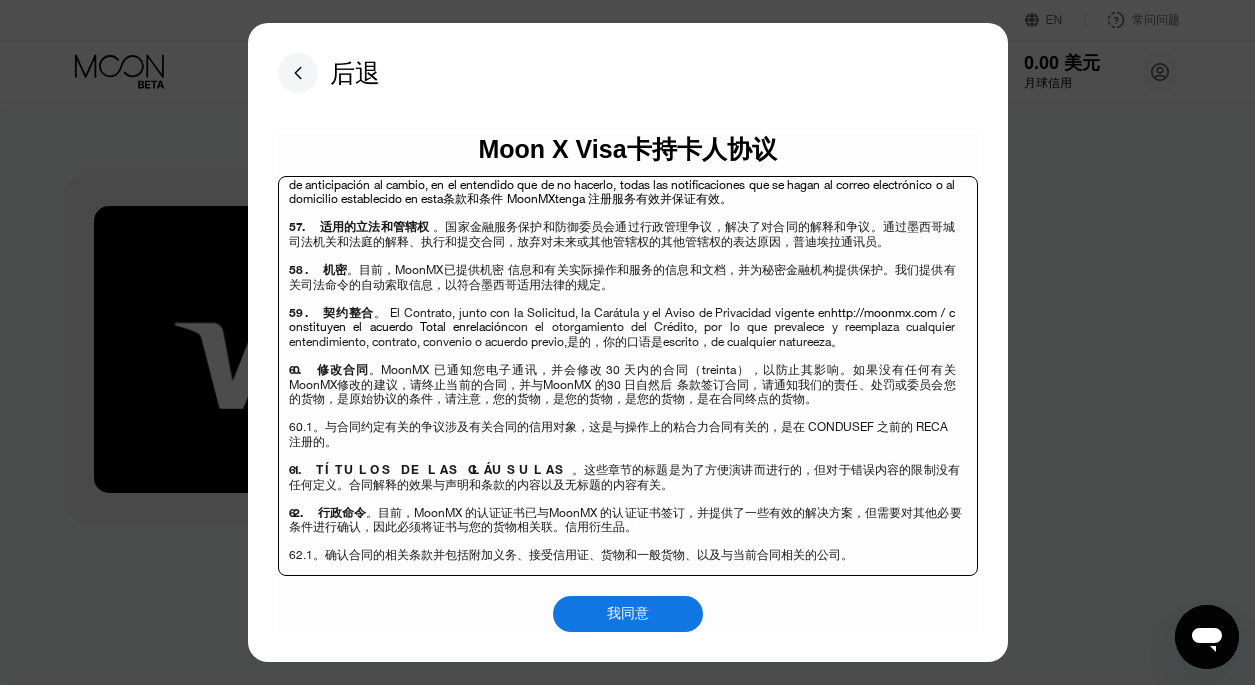 click on "我同意" at bounding box center (628, 613) 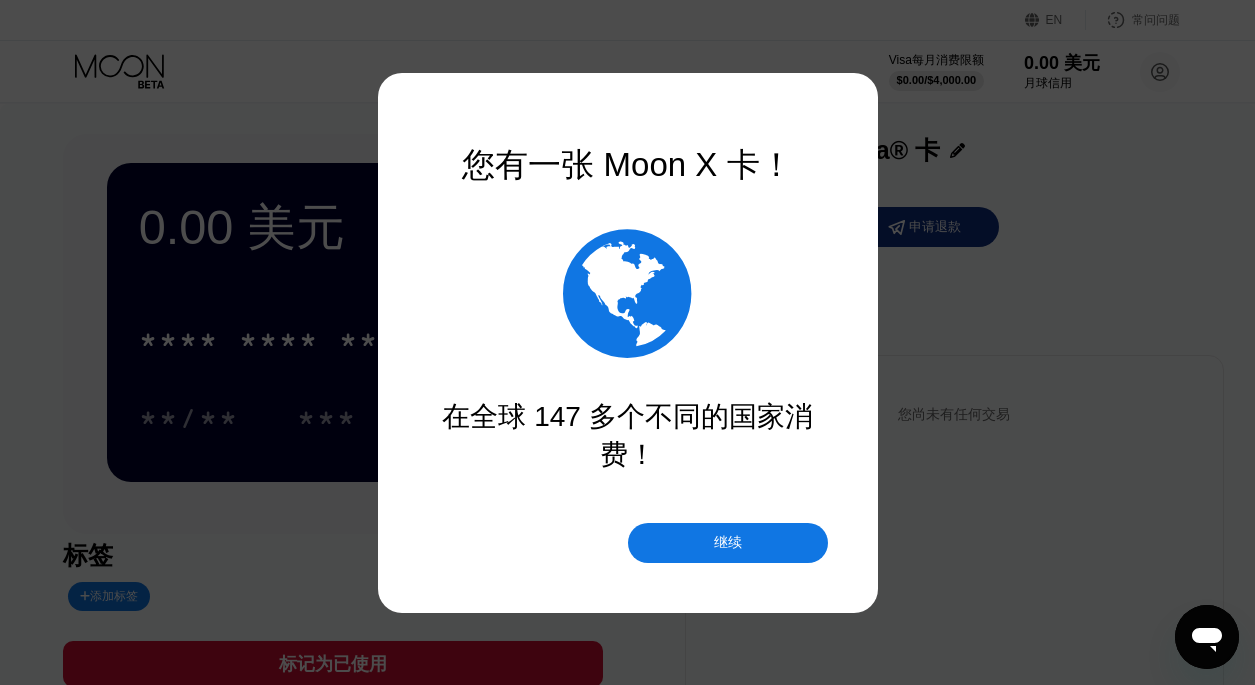 click on "继续" at bounding box center (728, 543) 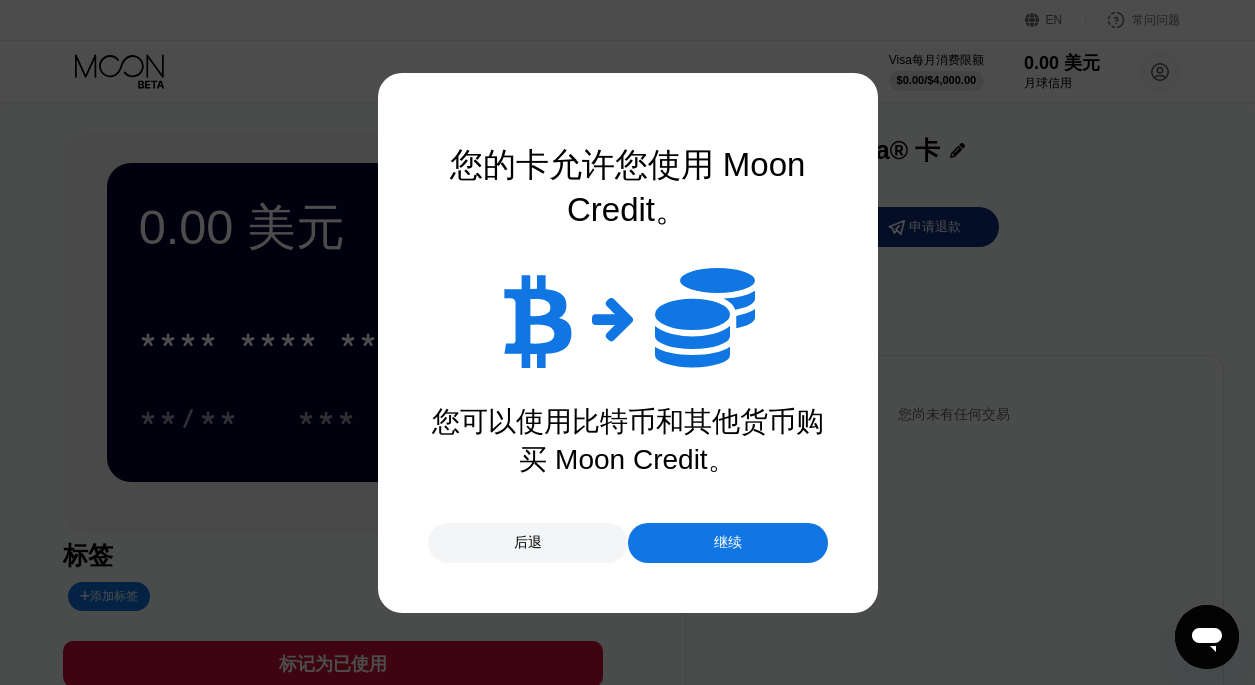 click on "继续" at bounding box center (728, 543) 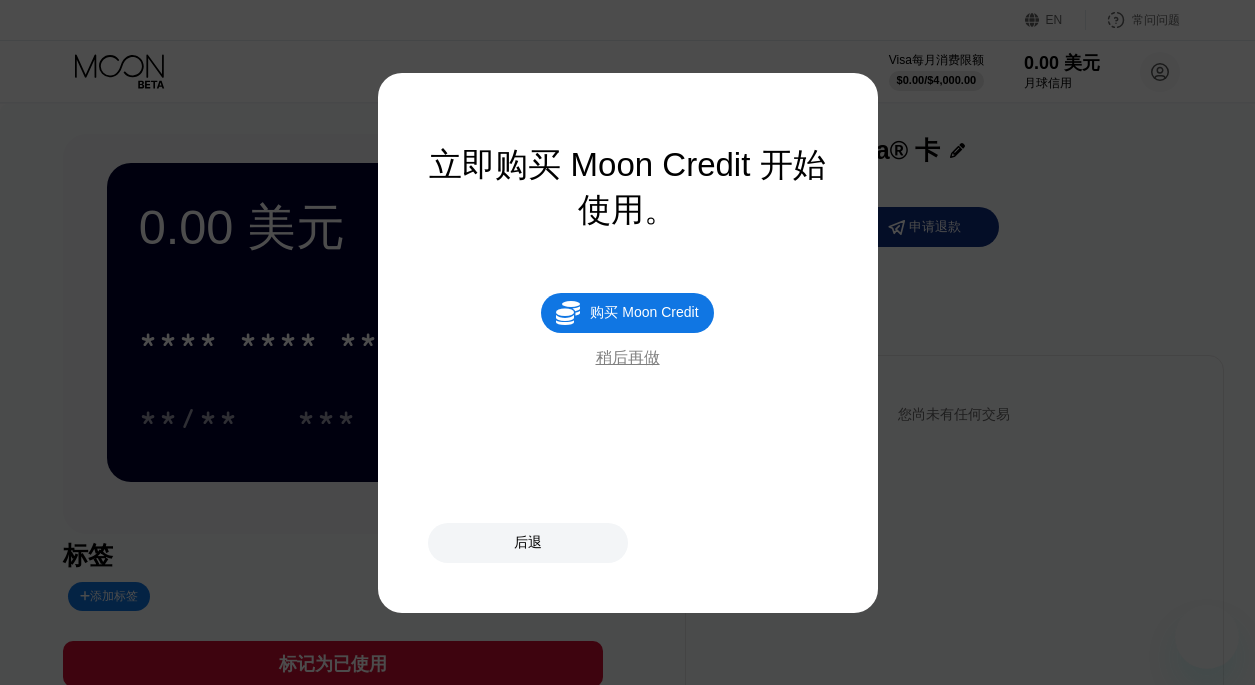 scroll, scrollTop: 0, scrollLeft: 0, axis: both 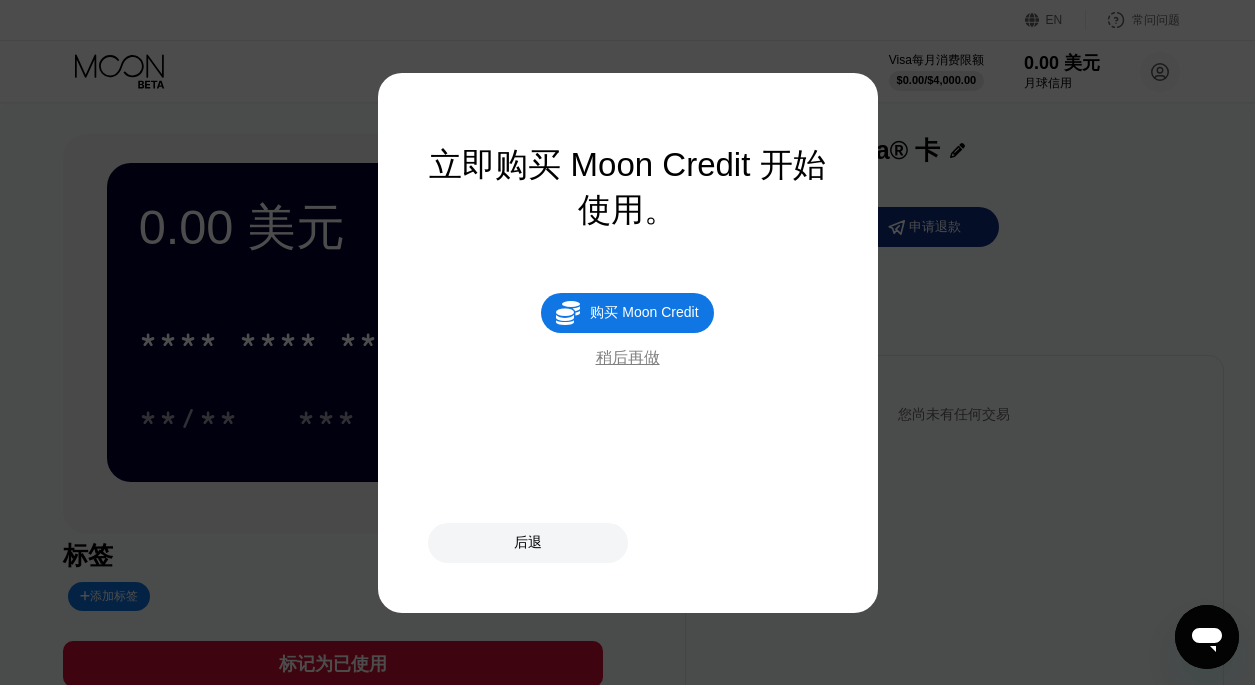 click on "购买 Moon Credit" at bounding box center (644, 313) 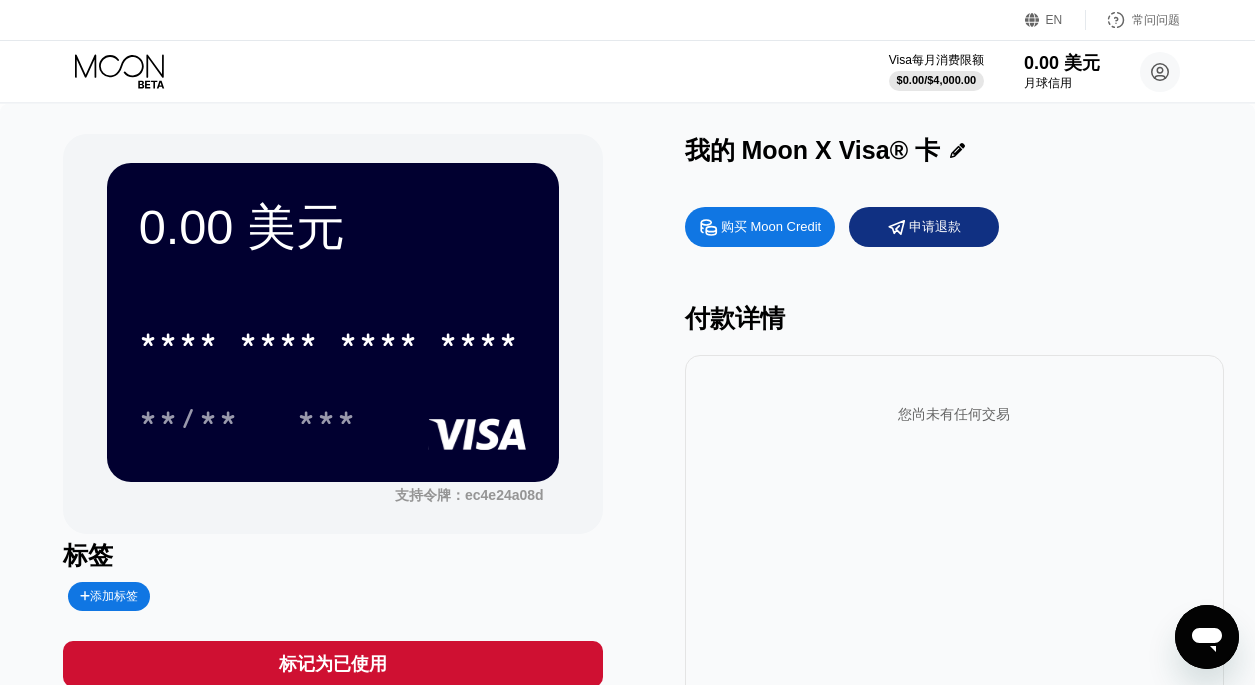 scroll, scrollTop: 0, scrollLeft: 0, axis: both 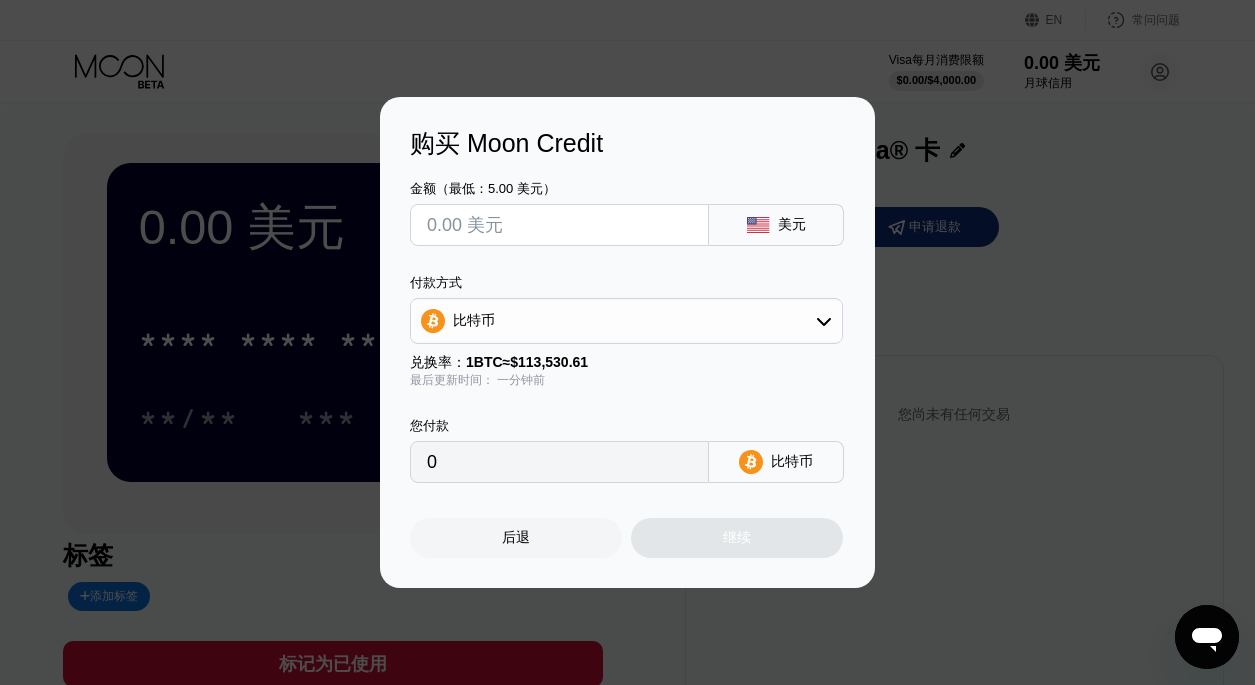 click on "后退" at bounding box center [516, 538] 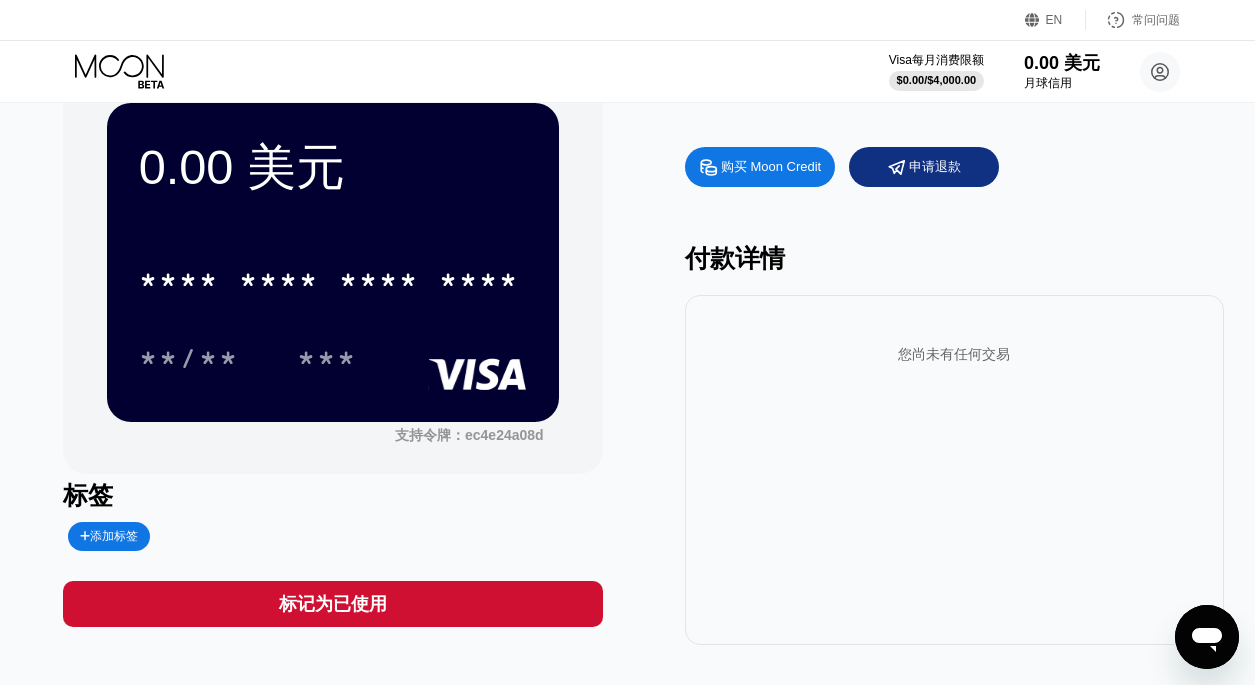 scroll, scrollTop: 0, scrollLeft: 0, axis: both 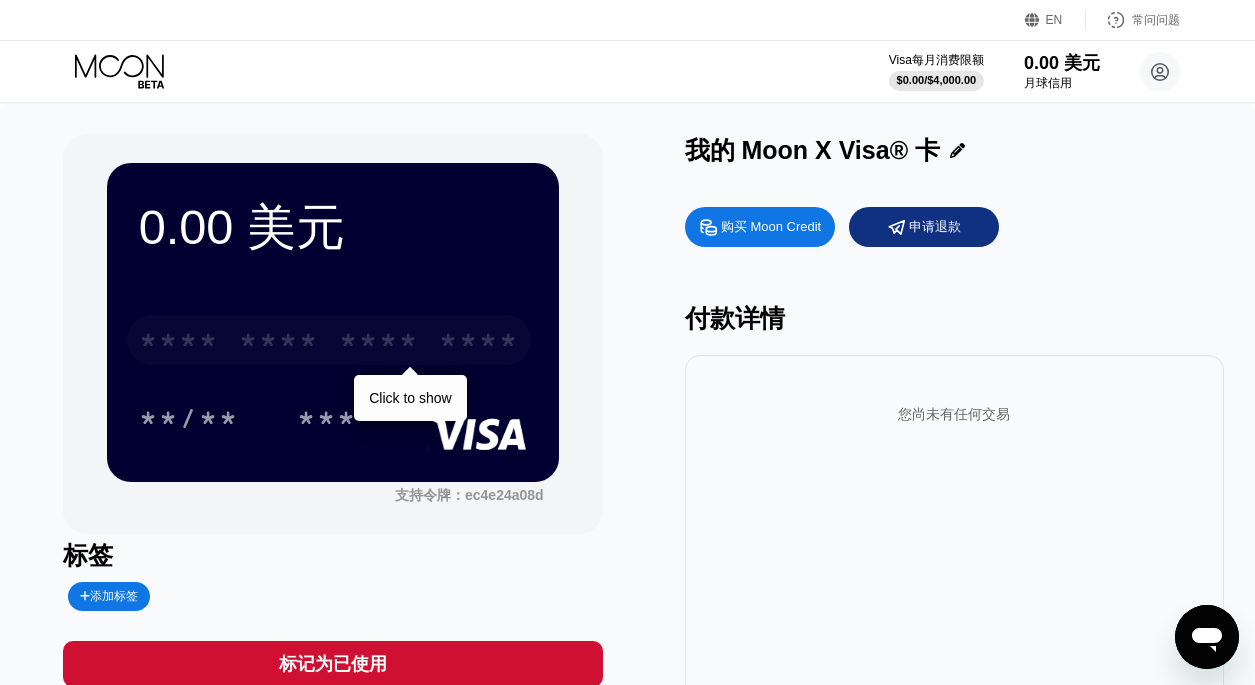 click on "*" at bounding box center [349, 343] 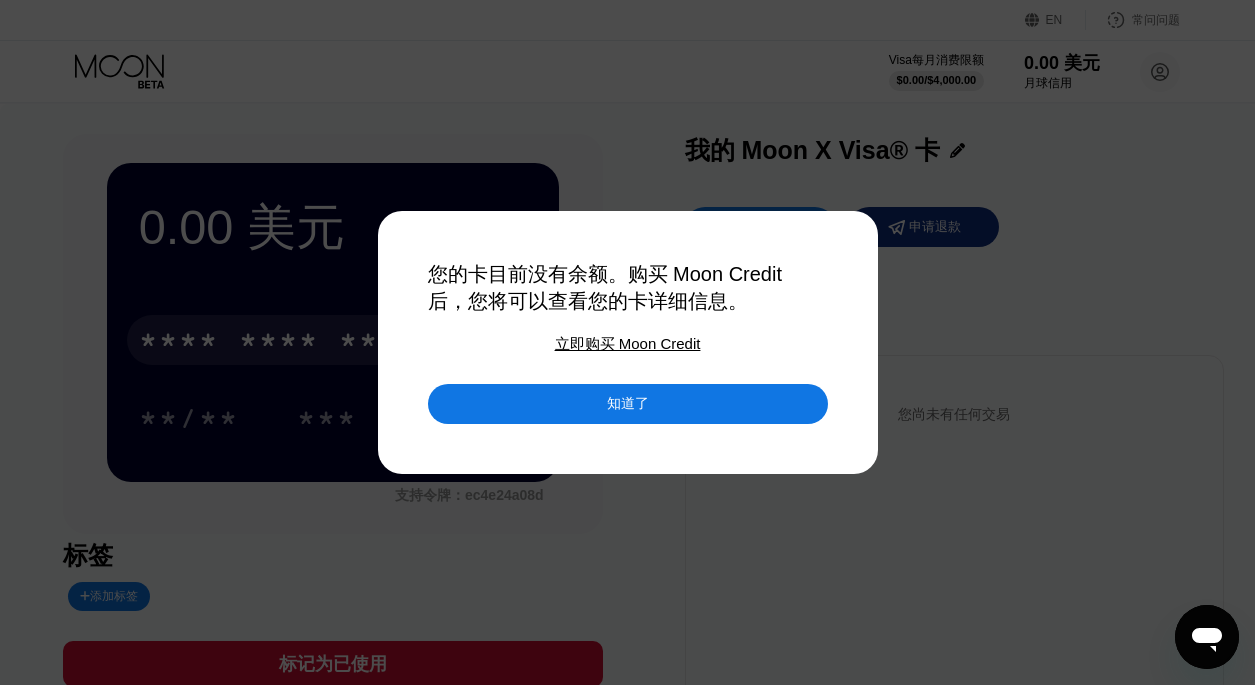 click on "知道了" at bounding box center [628, 404] 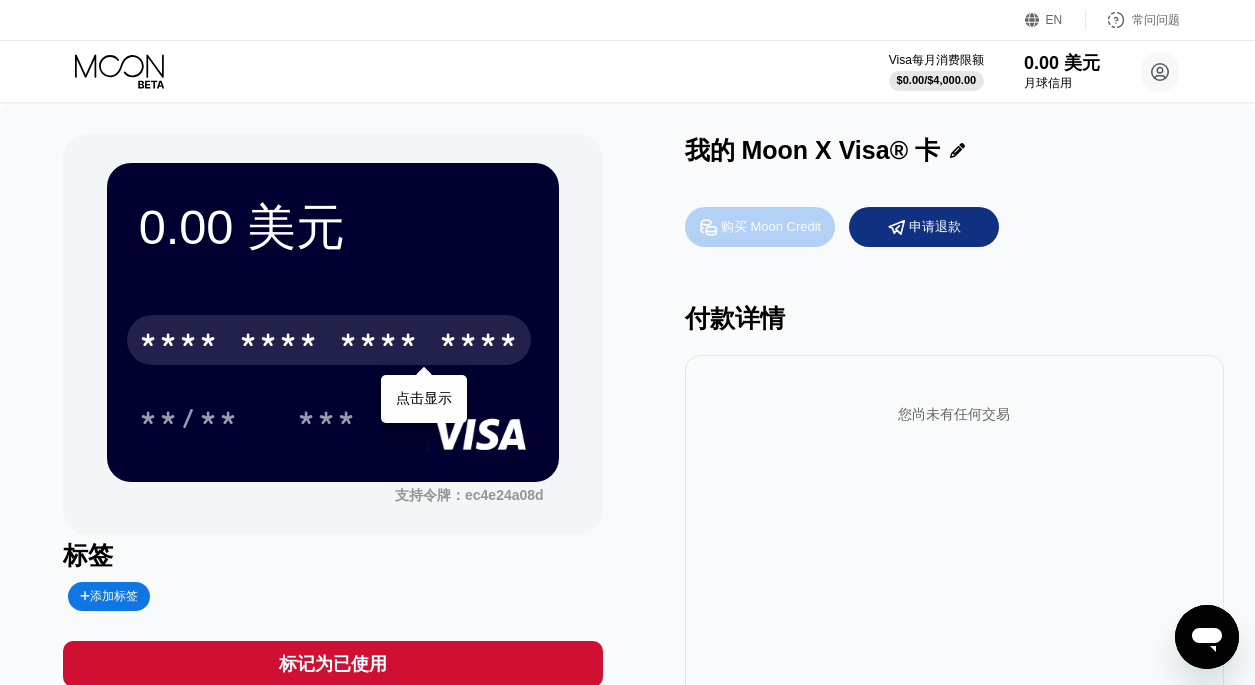 click on "购买 Moon Credit" at bounding box center (771, 226) 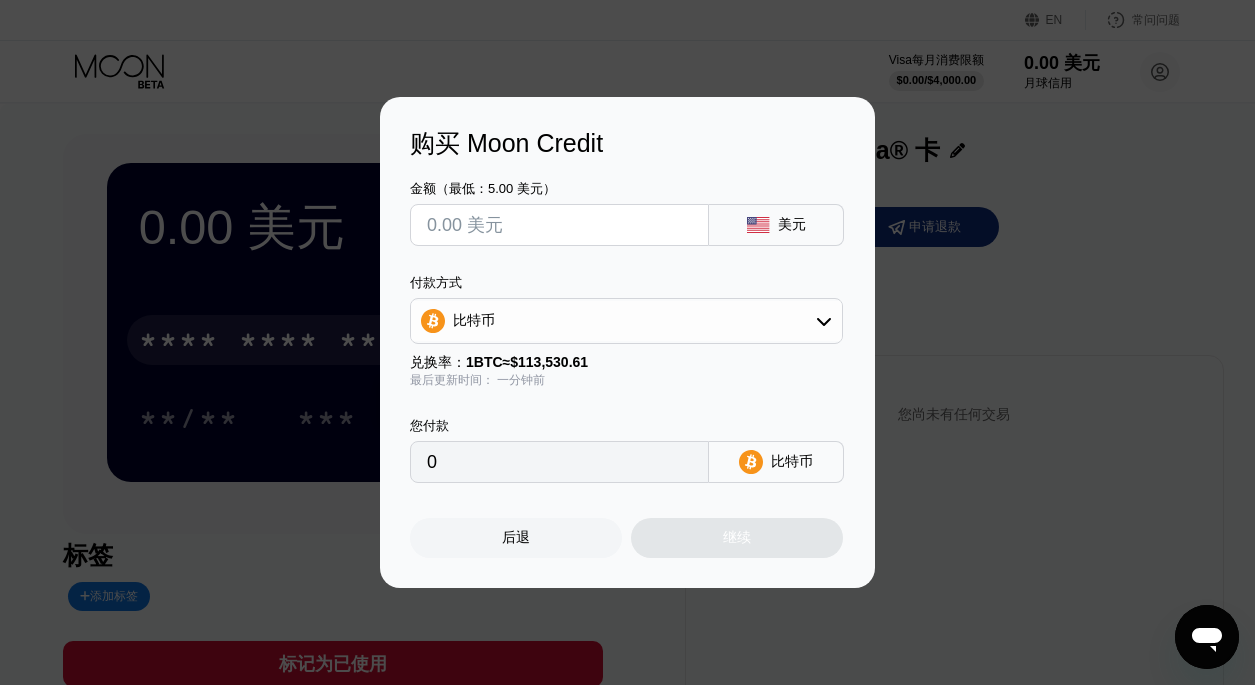 click at bounding box center (559, 225) 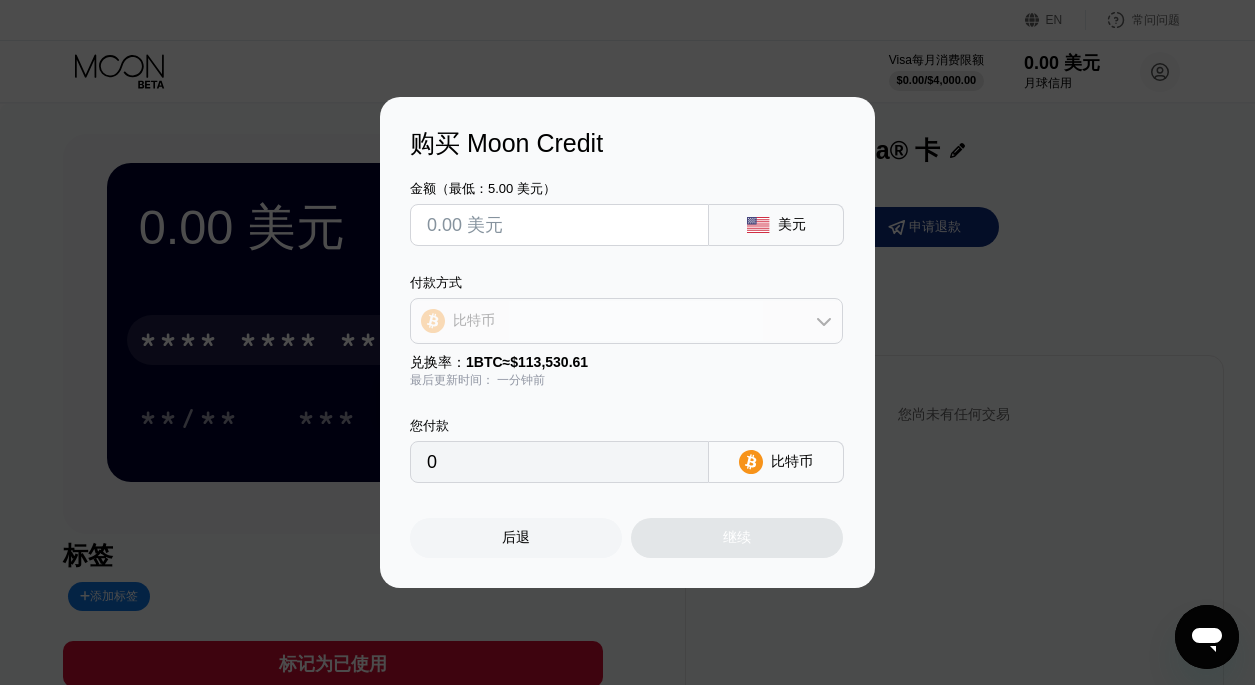 click on "比特币" at bounding box center (626, 321) 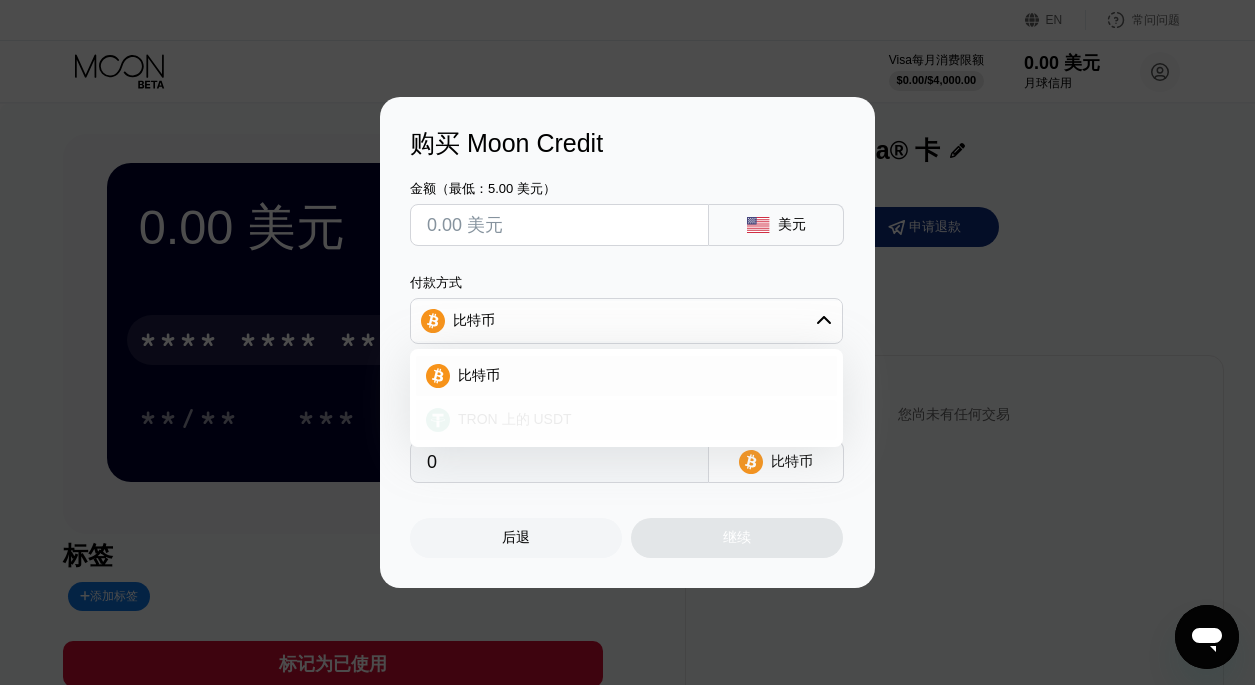 click on "TRON 上的 USDT" at bounding box center (638, 420) 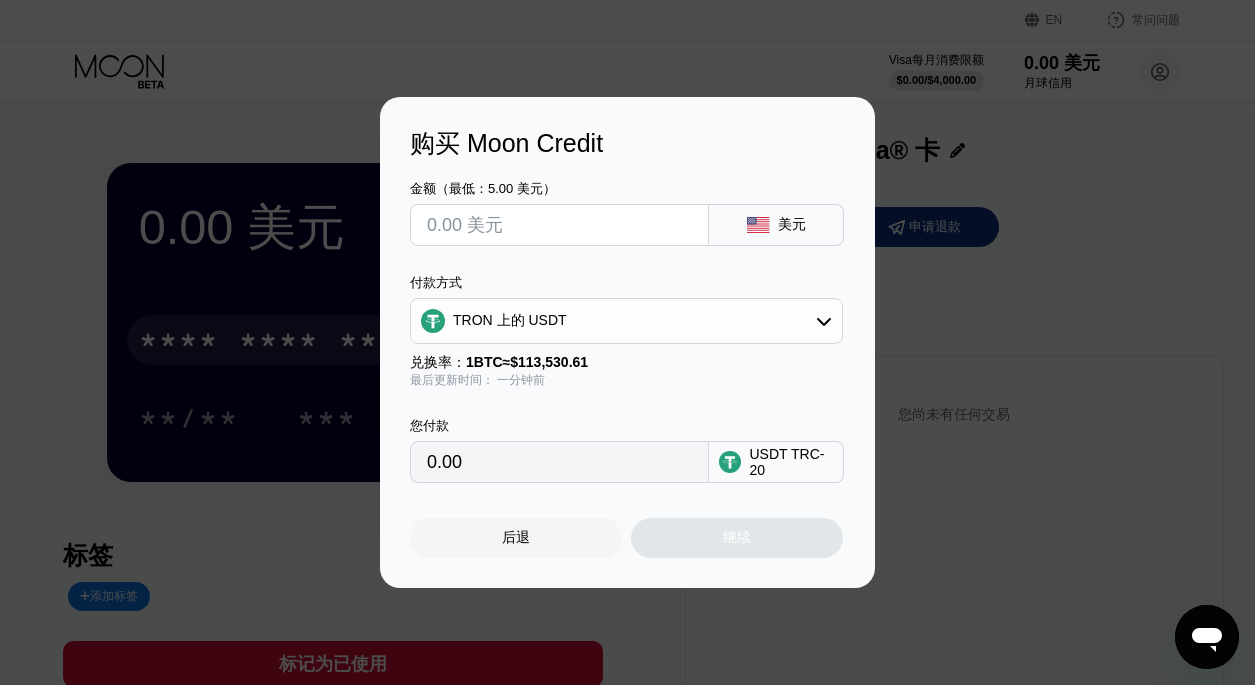 click on "您付款 0.00 USDT TRC-20" at bounding box center (627, 436) 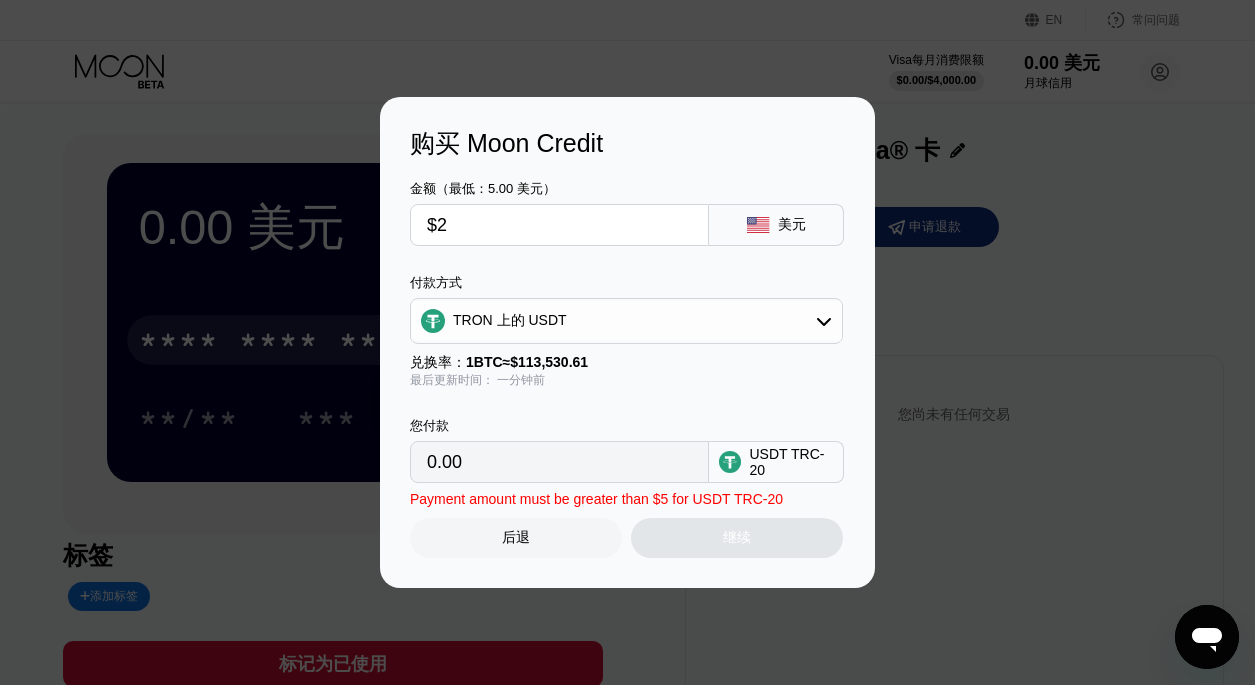 type on "2.02" 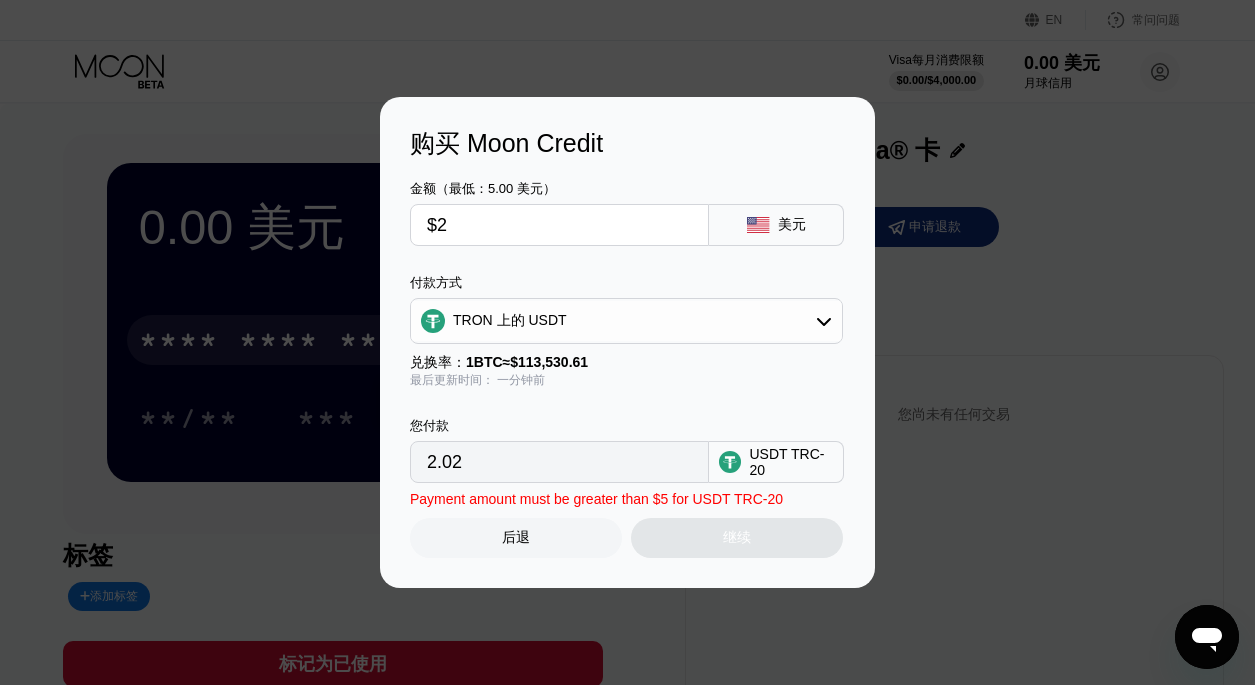 type on "$21" 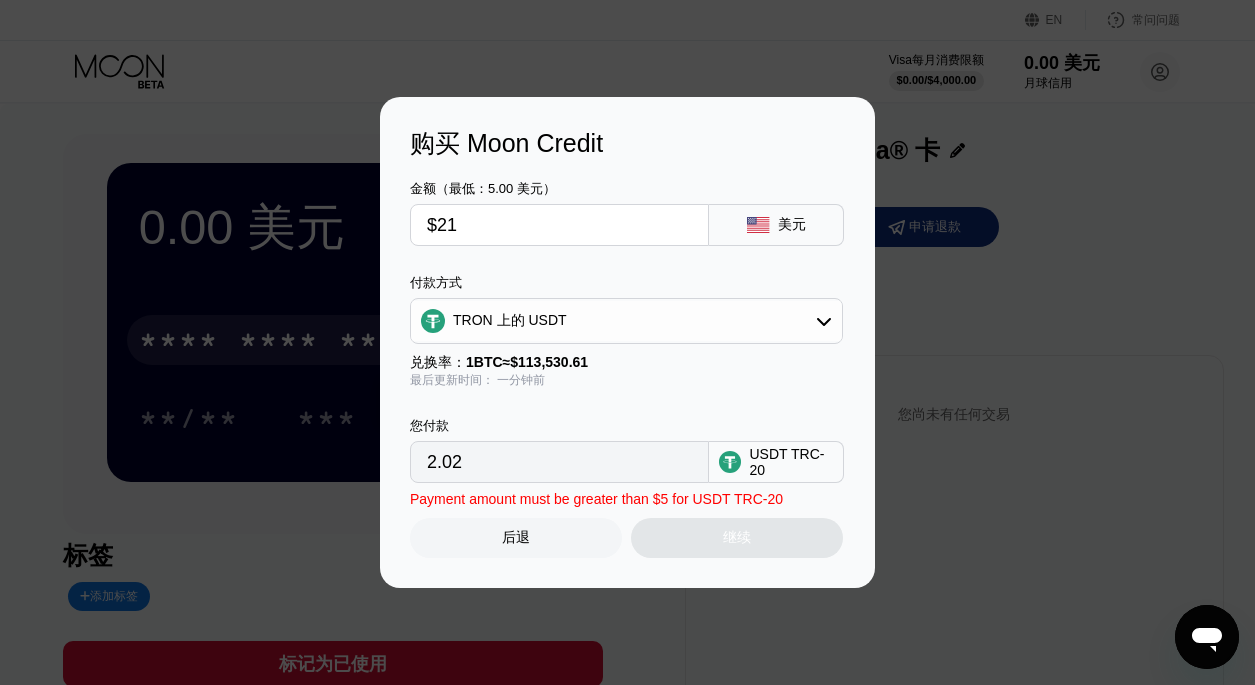 type on "21.21" 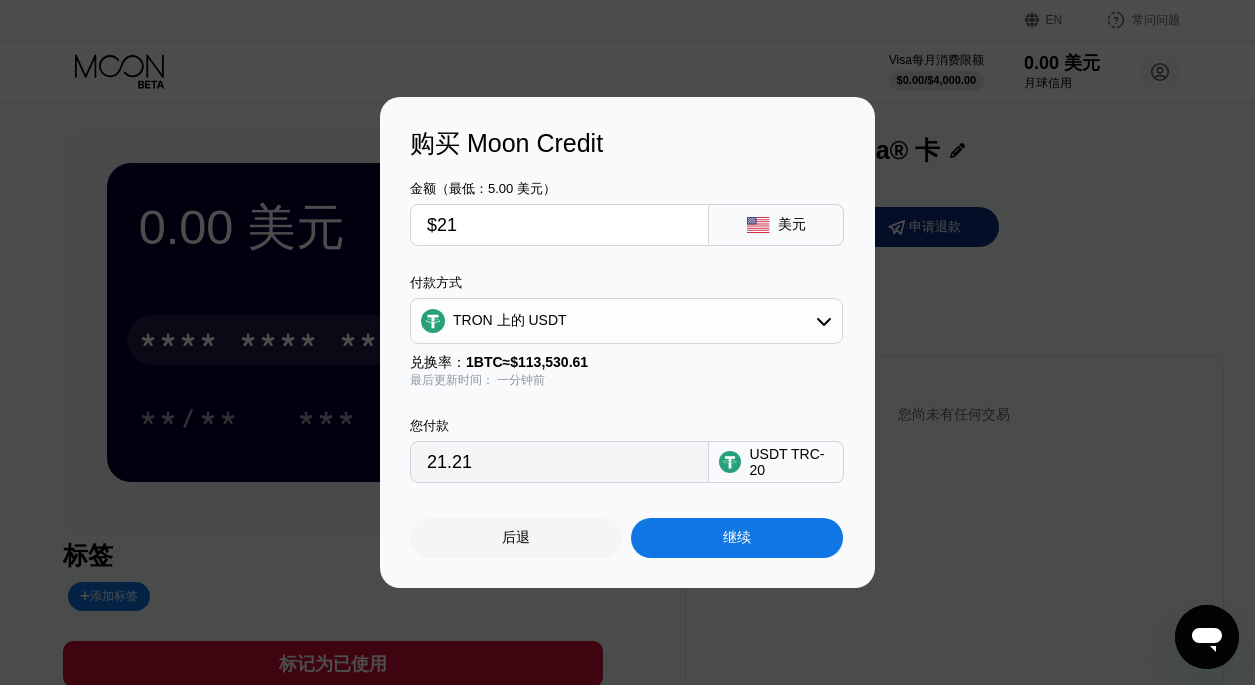 type on "$21" 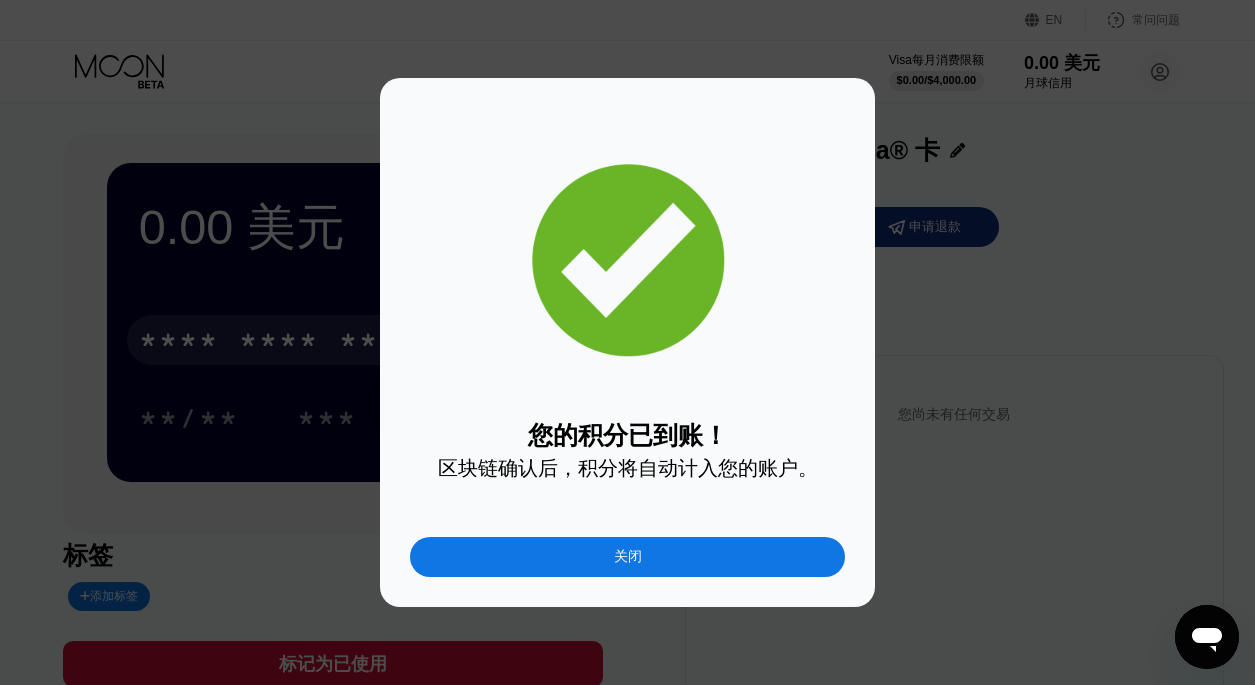 click on "关闭" at bounding box center (627, 557) 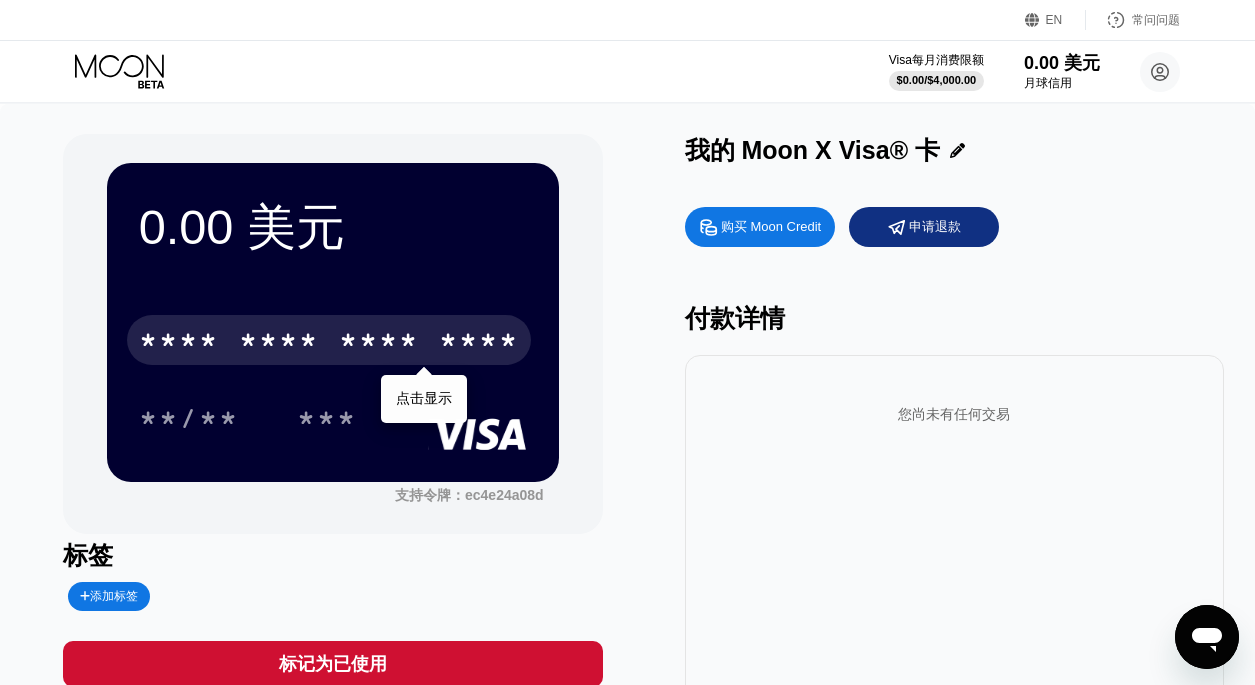 click on "0.00 美元 *  *  *  * *  *  *  * *  *  *  * **** 点击显示 **/** *** 支持令牌： ec4e24a08d 标签 添加标签 标记为已使用 我的 Moon X Visa® 卡 购买 Moon Credit 申请退款 付款详情 您尚未有任何交易" at bounding box center [628, 419] 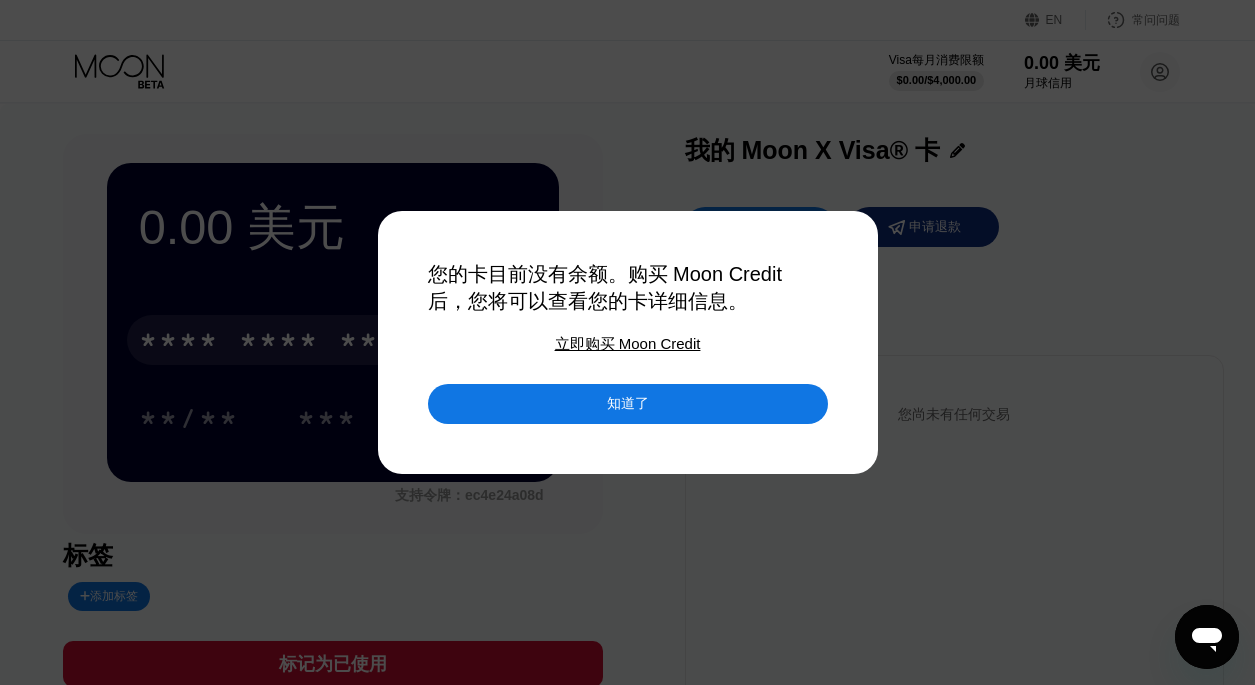 click on "知道了" at bounding box center [628, 404] 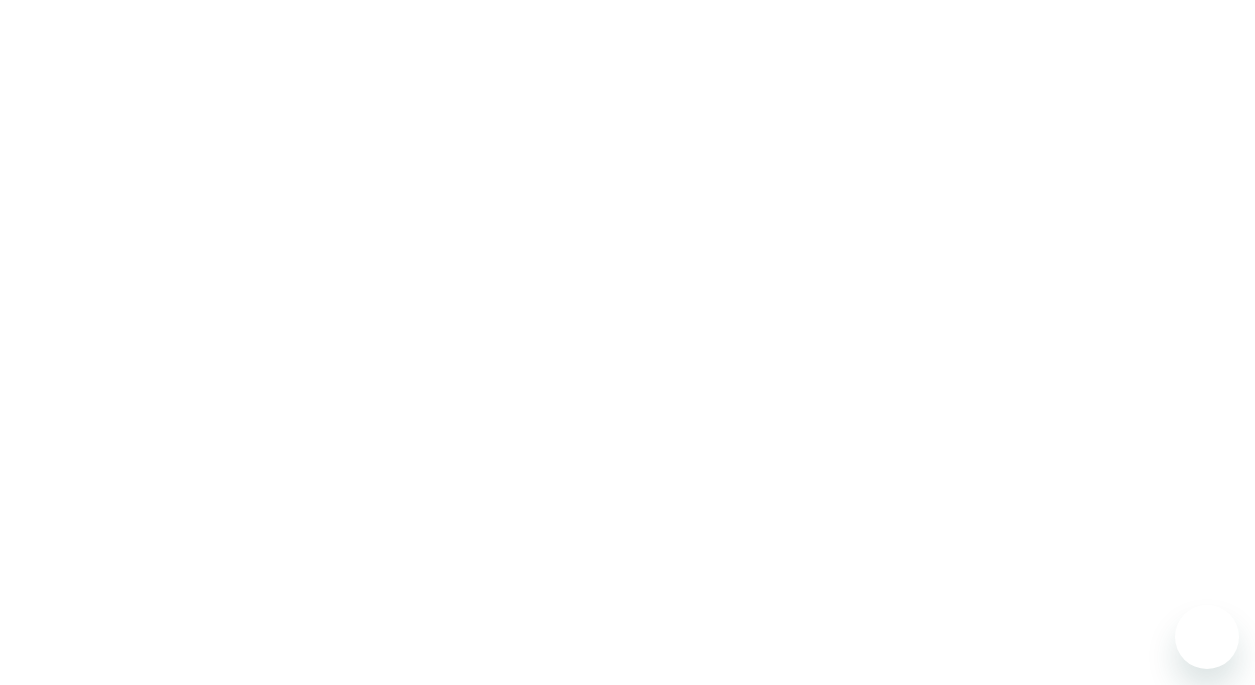 scroll, scrollTop: 0, scrollLeft: 0, axis: both 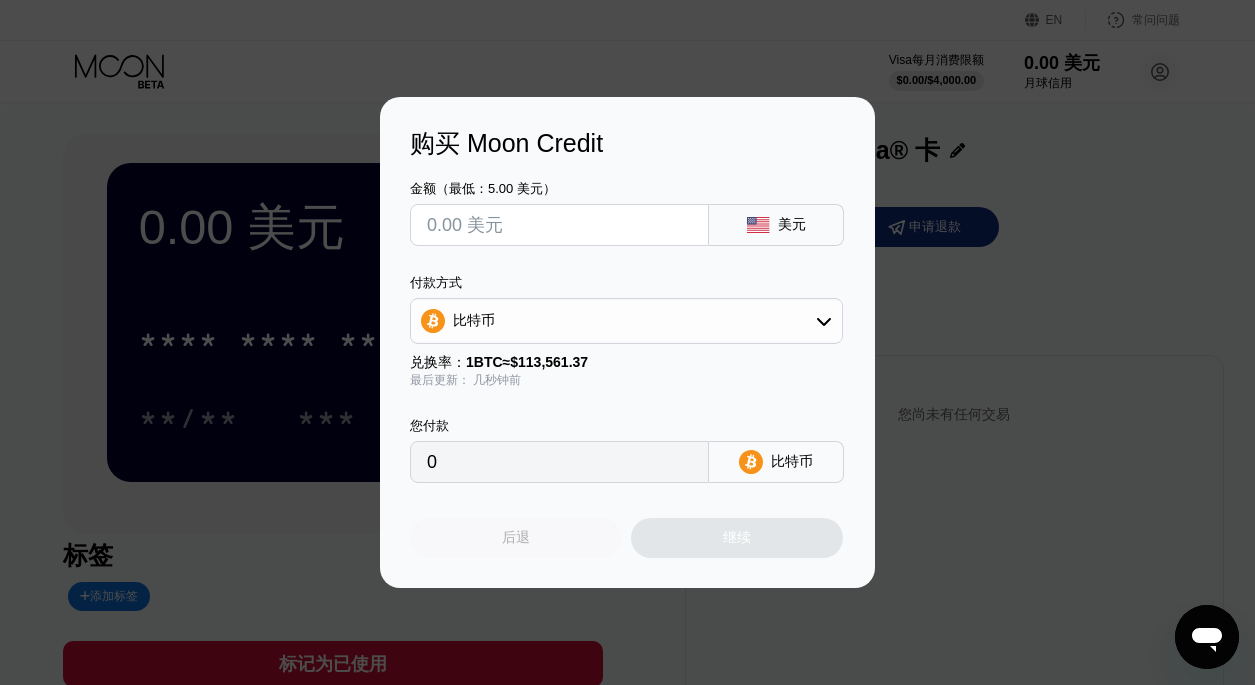 click on "后退" at bounding box center [516, 538] 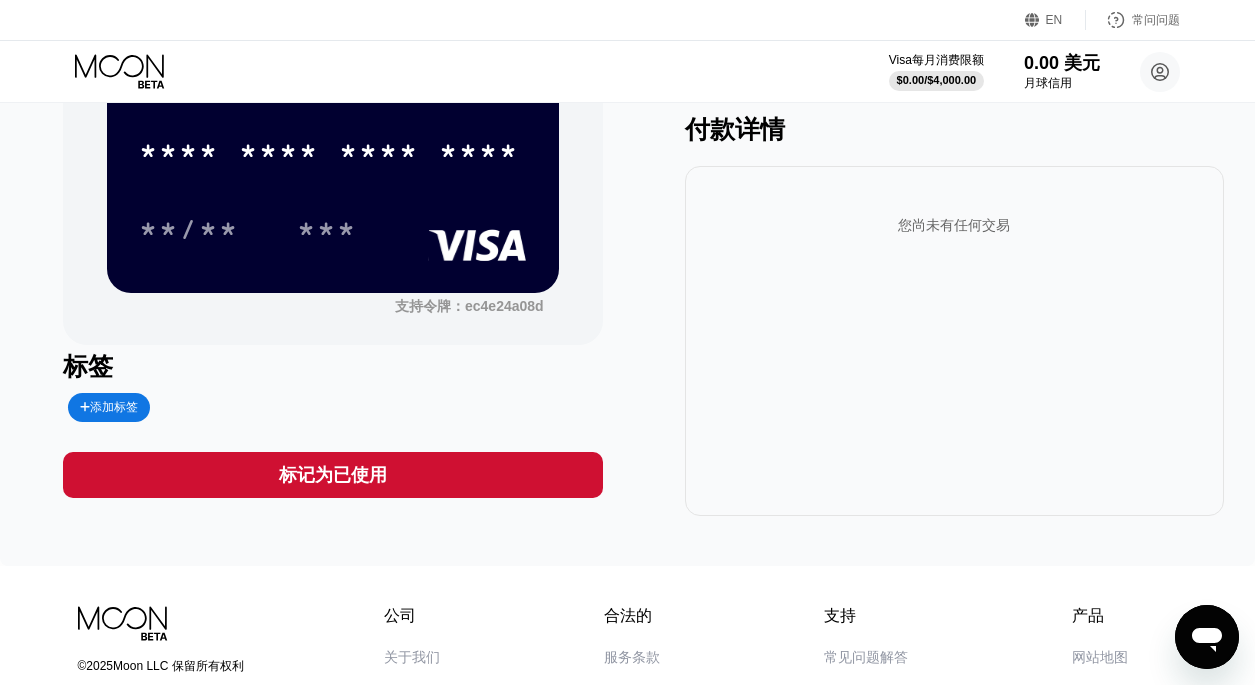 scroll, scrollTop: 0, scrollLeft: 0, axis: both 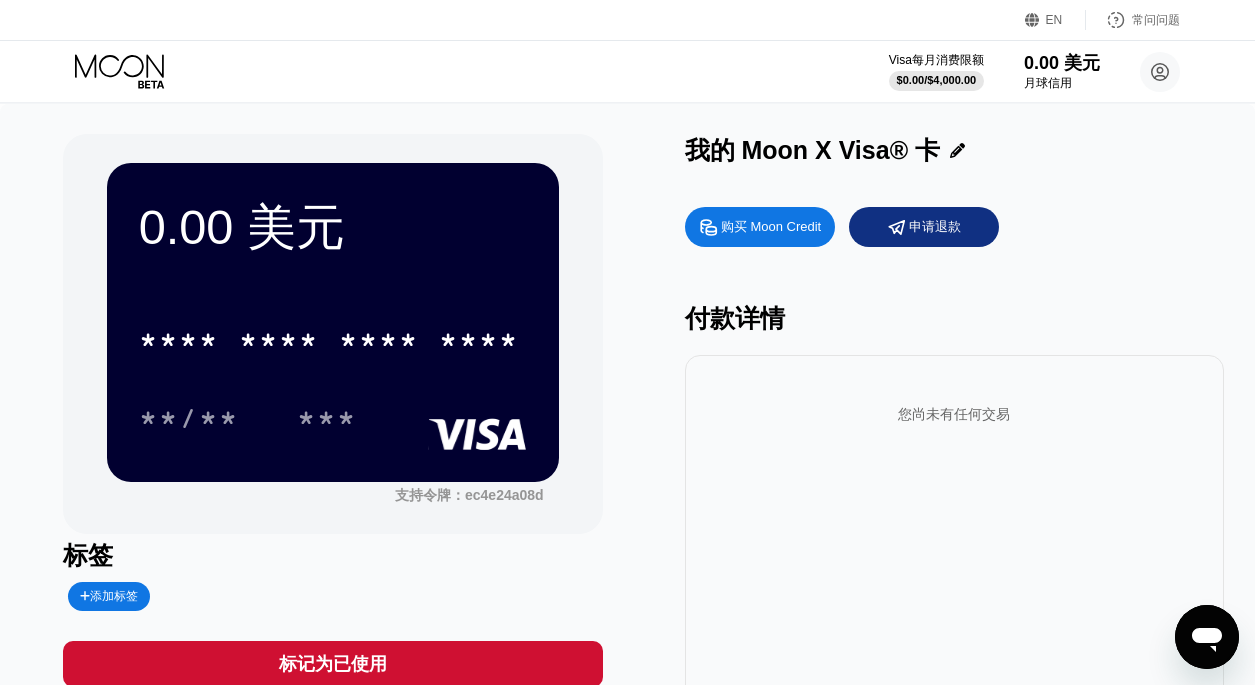 click on "常问问题" at bounding box center [1156, 20] 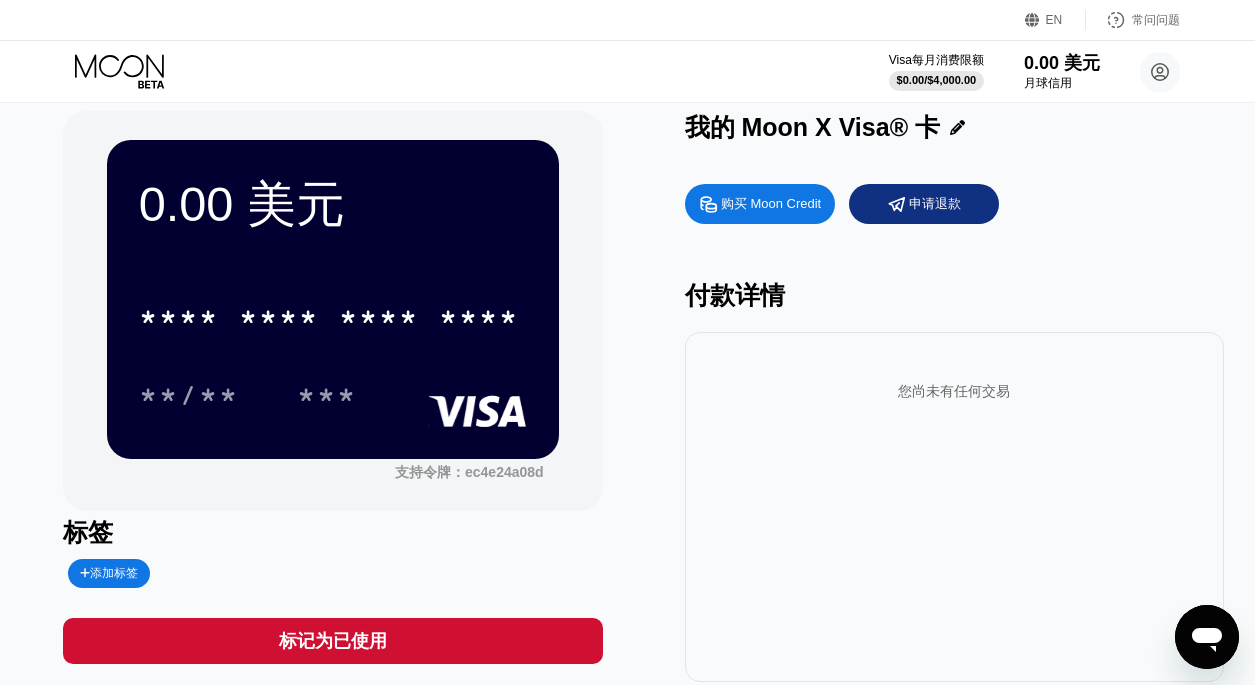 scroll, scrollTop: 0, scrollLeft: 0, axis: both 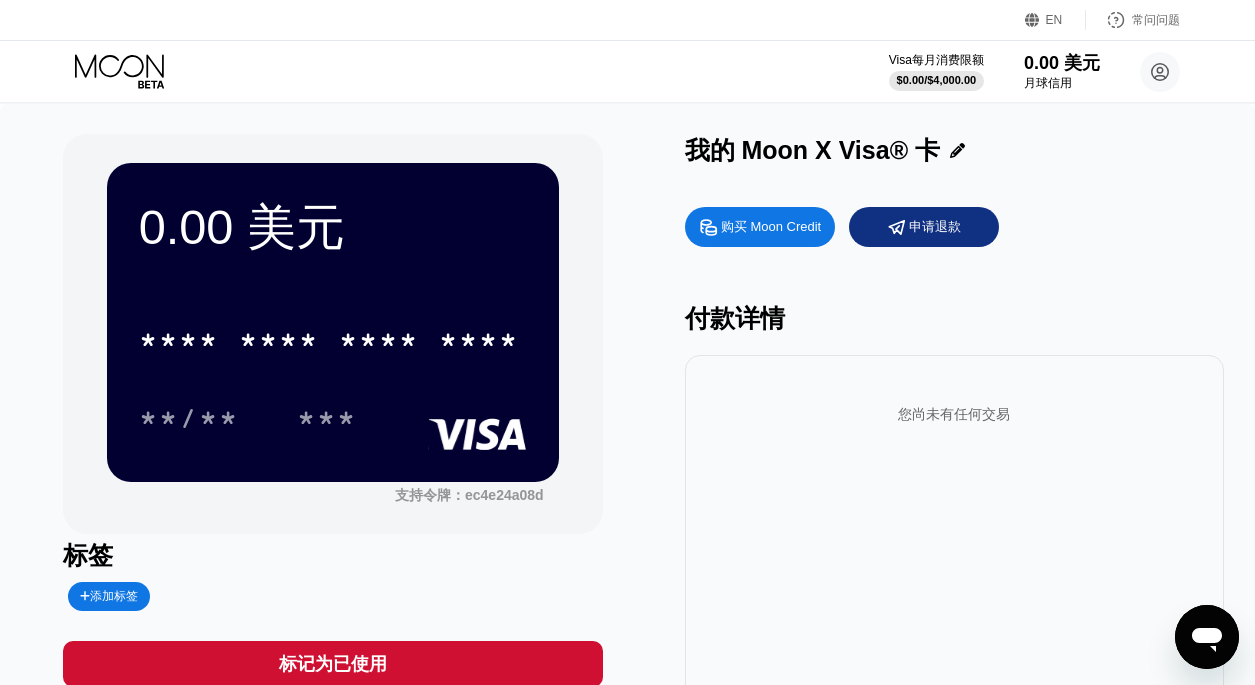 click on "您尚未有任何交易" at bounding box center (955, 415) 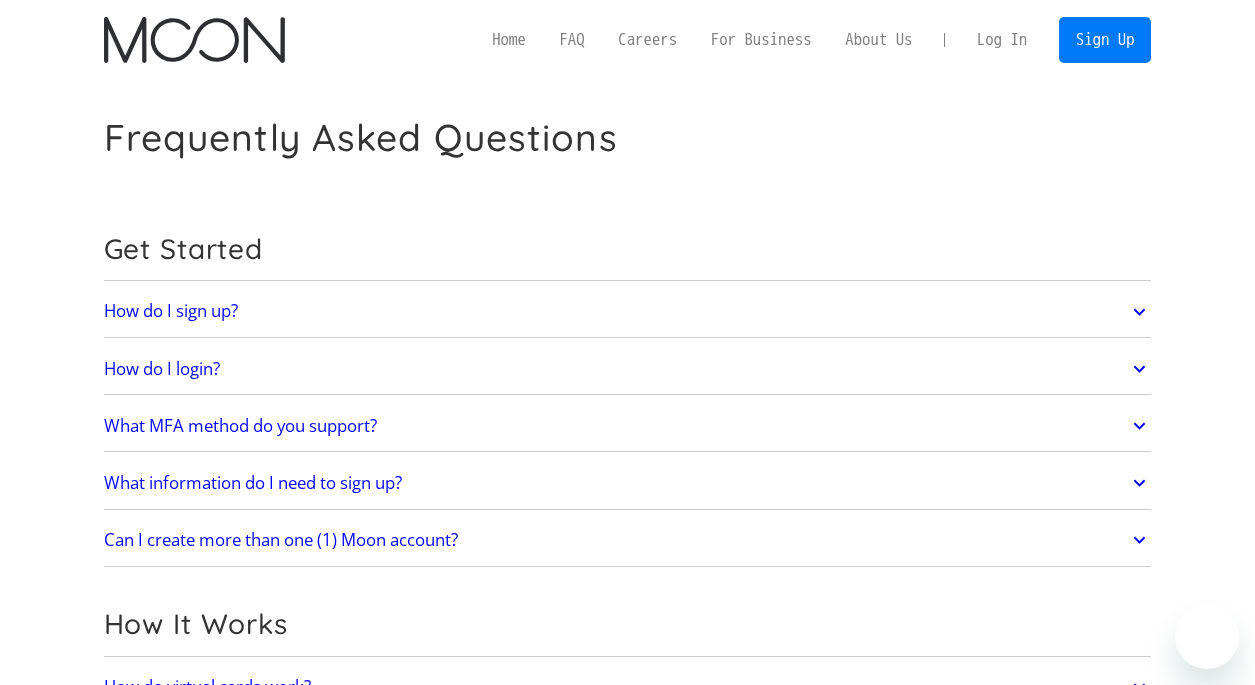 scroll, scrollTop: 0, scrollLeft: 0, axis: both 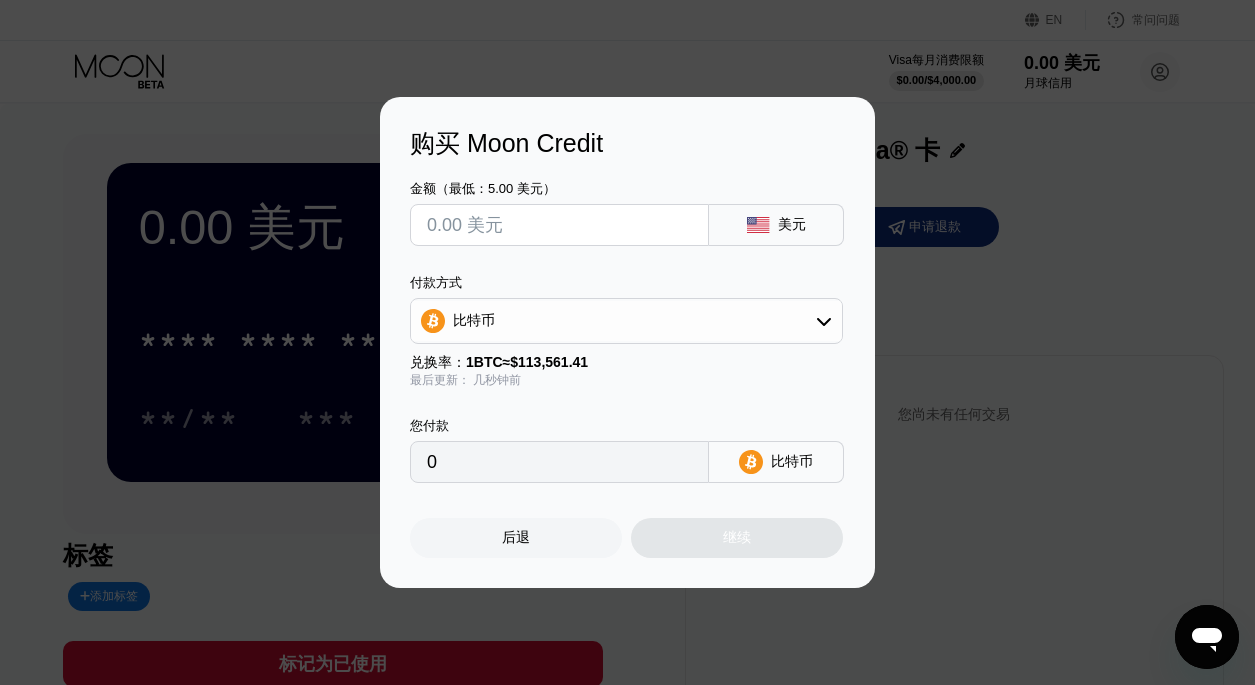 click on "购买 Moon Credit 金额（最低：5.00 美元） 美元 付款方式 比特币 兑换率： 1  BTC  ≈  $113,561.41     最后更新：   几秒钟前 您付款 0 比特币 后退 继续" at bounding box center (627, 342) 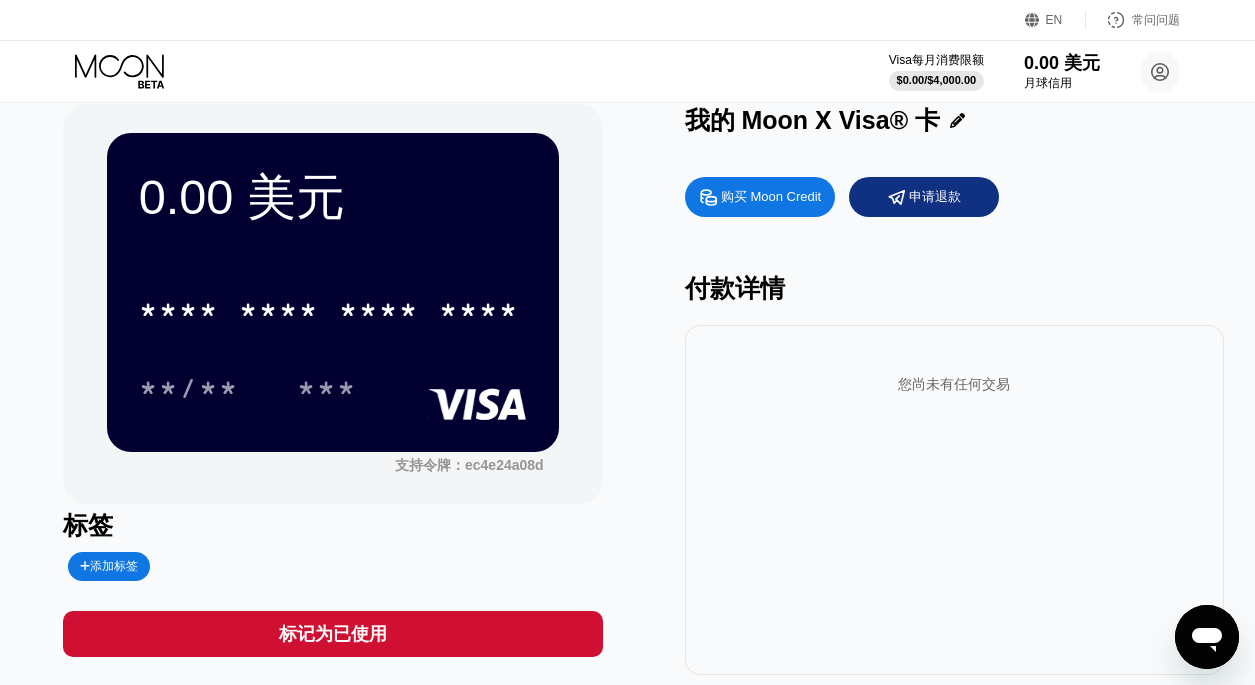 scroll, scrollTop: 0, scrollLeft: 0, axis: both 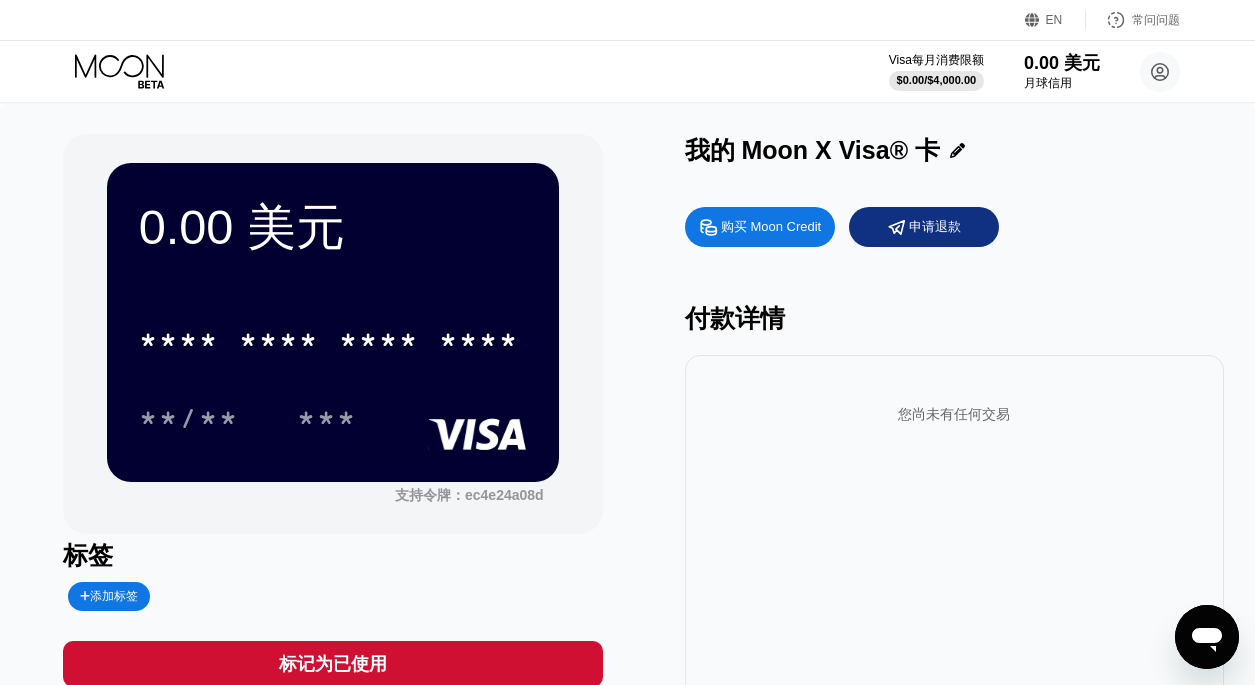 click on "您尚未有任何交易" at bounding box center [955, 415] 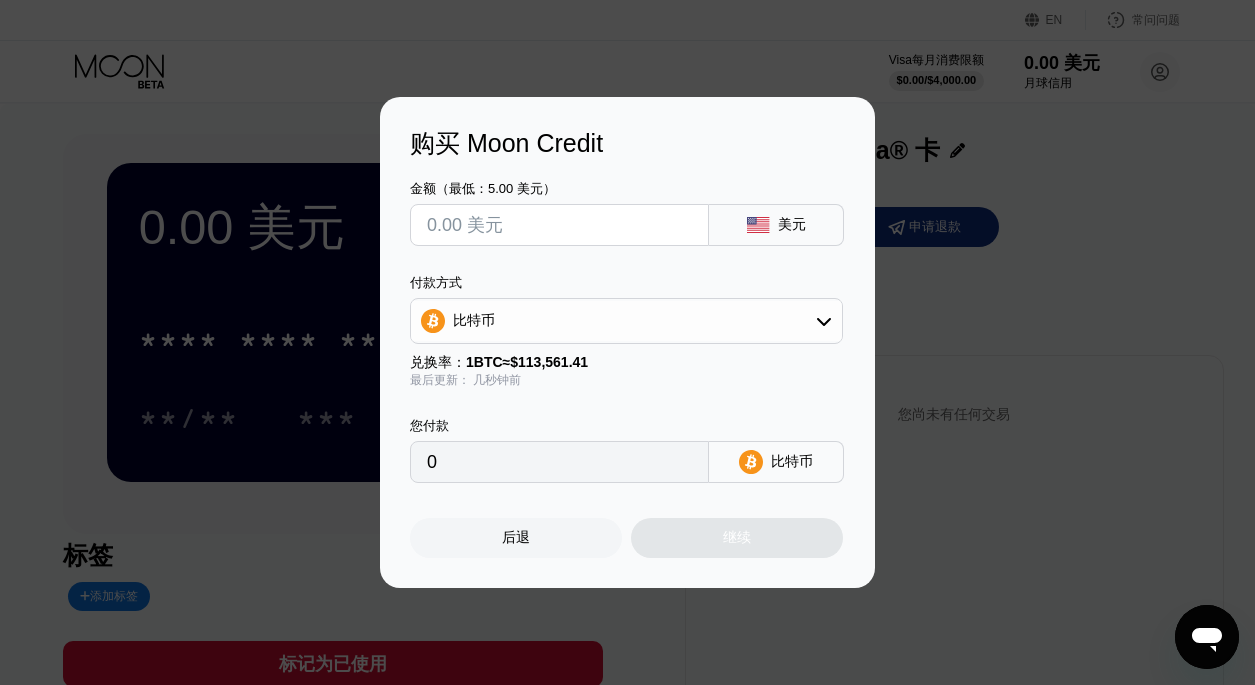 click on "后退" at bounding box center (516, 538) 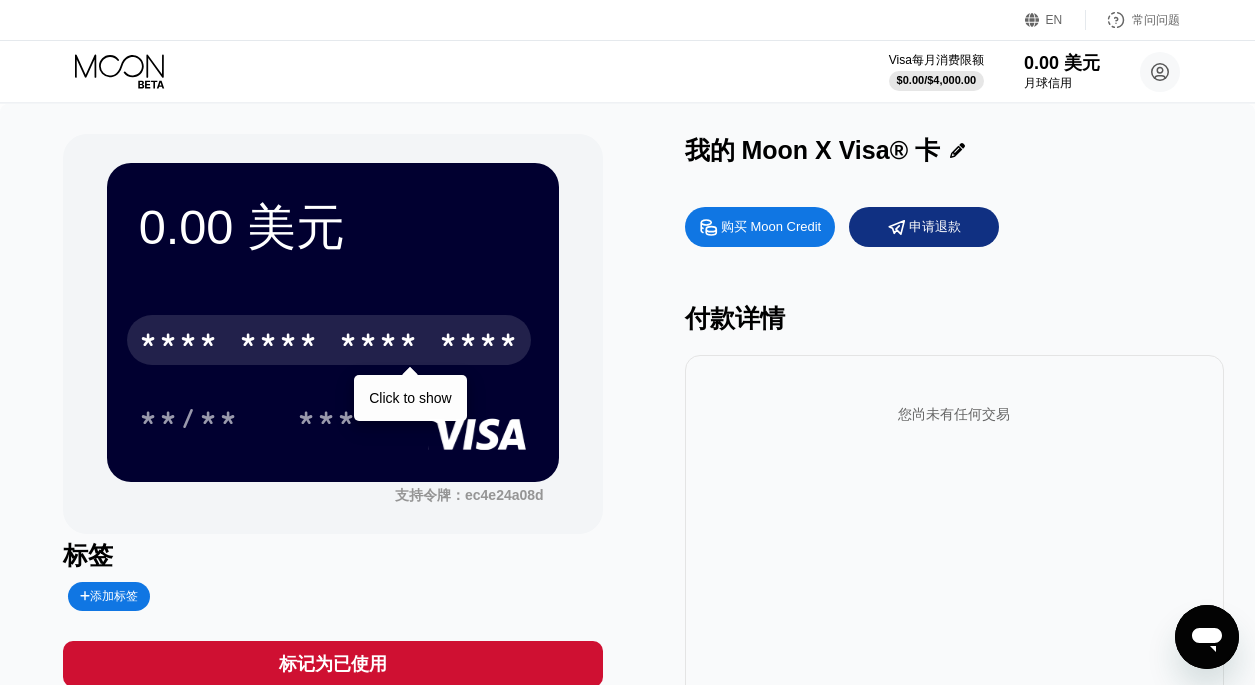 click on "*" at bounding box center [409, 343] 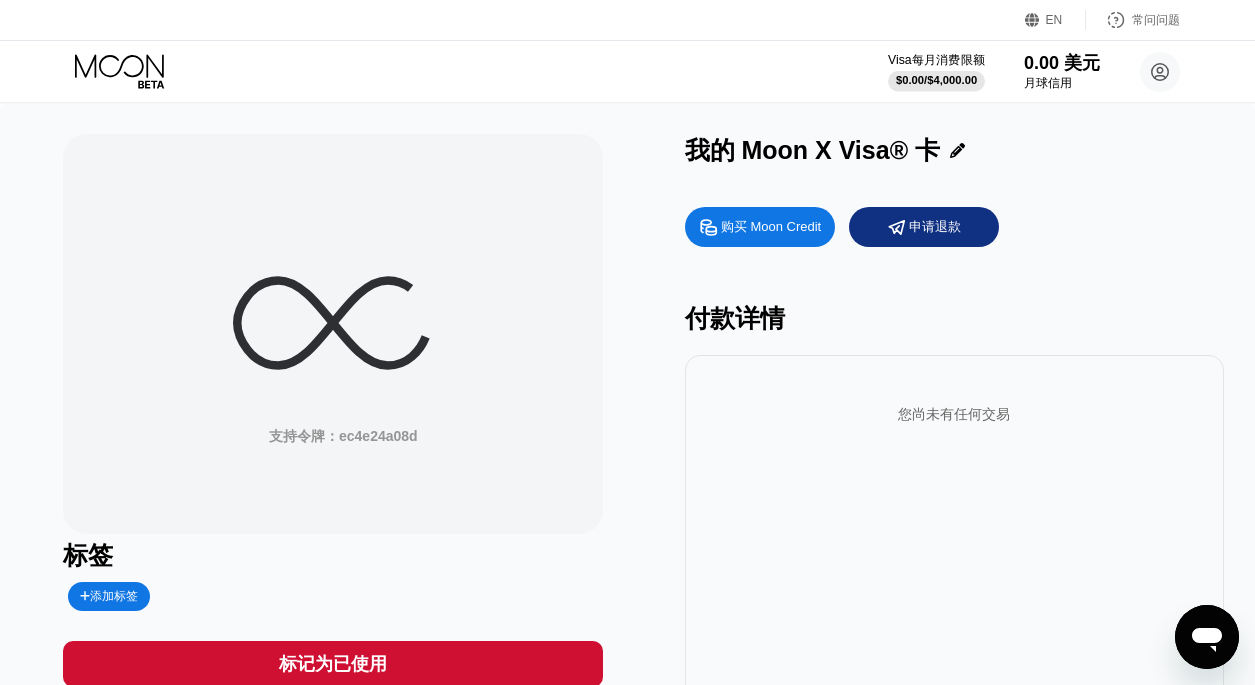 click on "$4,000.00" at bounding box center [952, 80] 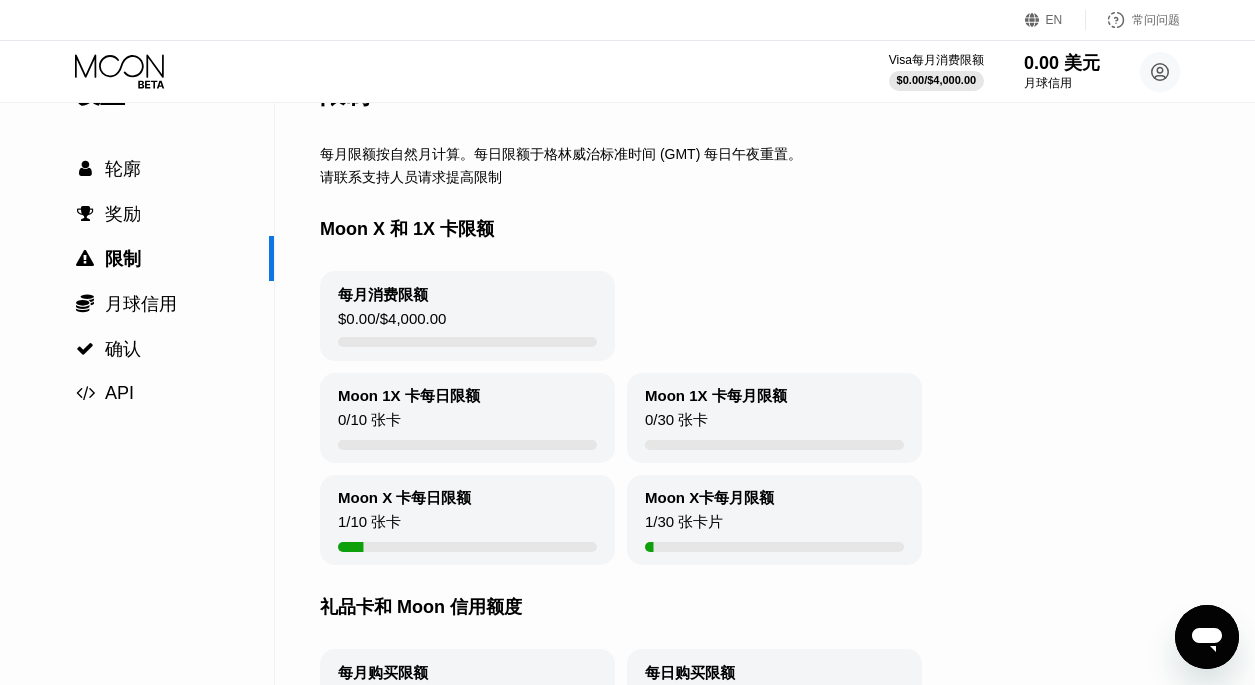 scroll, scrollTop: 62, scrollLeft: 0, axis: vertical 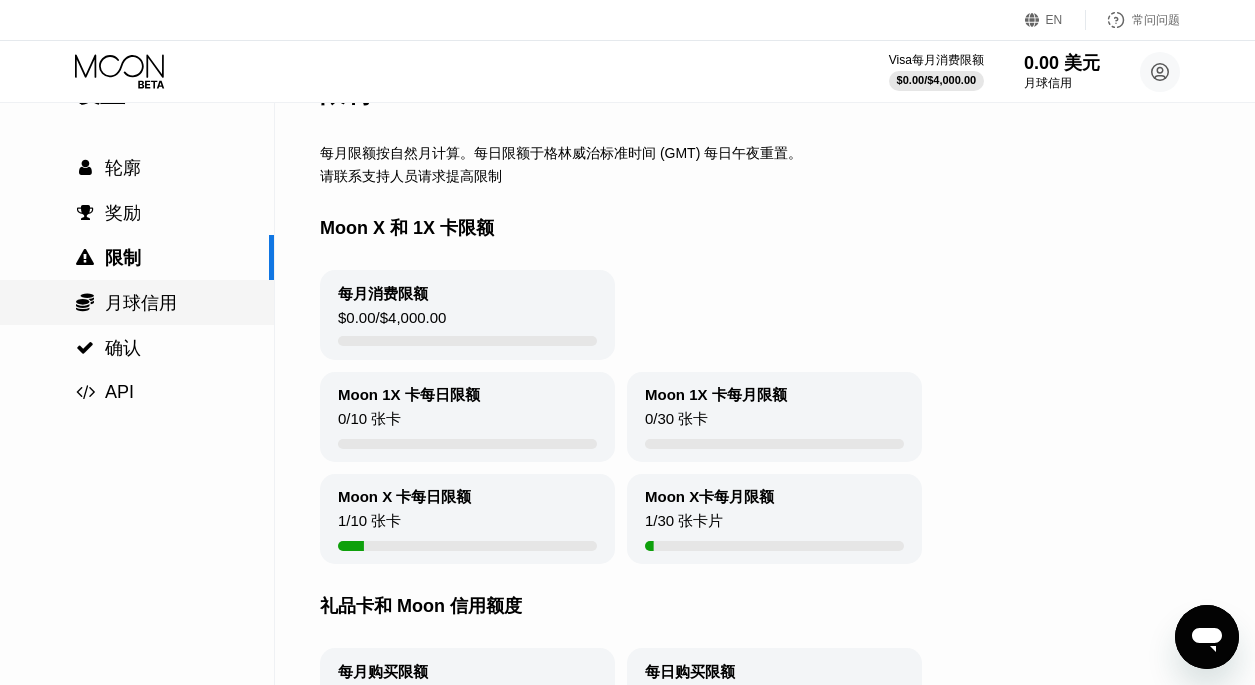 click on "月球信用" at bounding box center [141, 303] 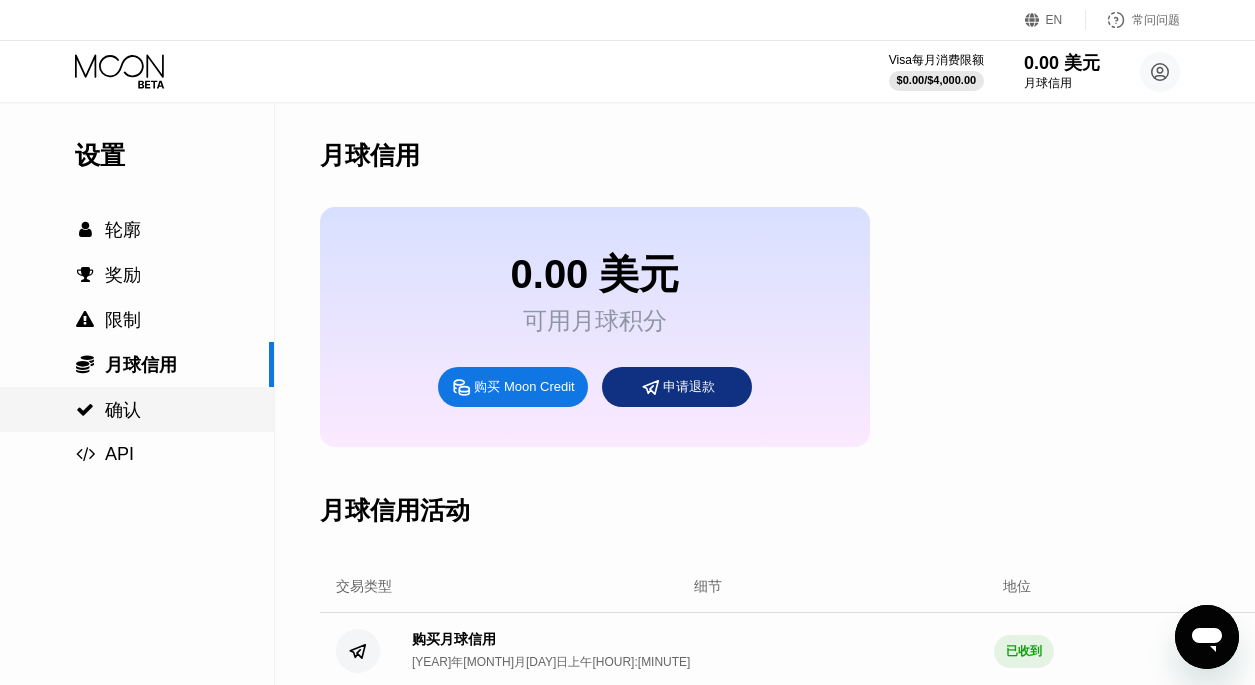click on " 确认" at bounding box center (137, 409) 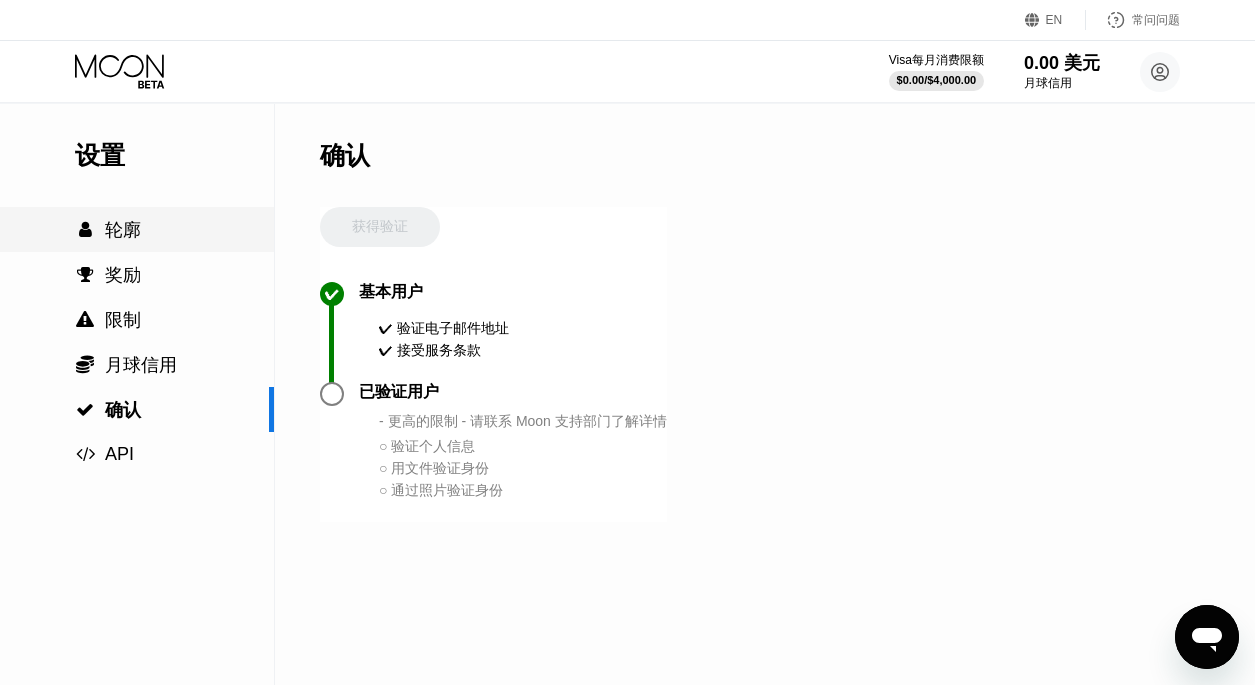 click on " 轮廓" at bounding box center [137, 229] 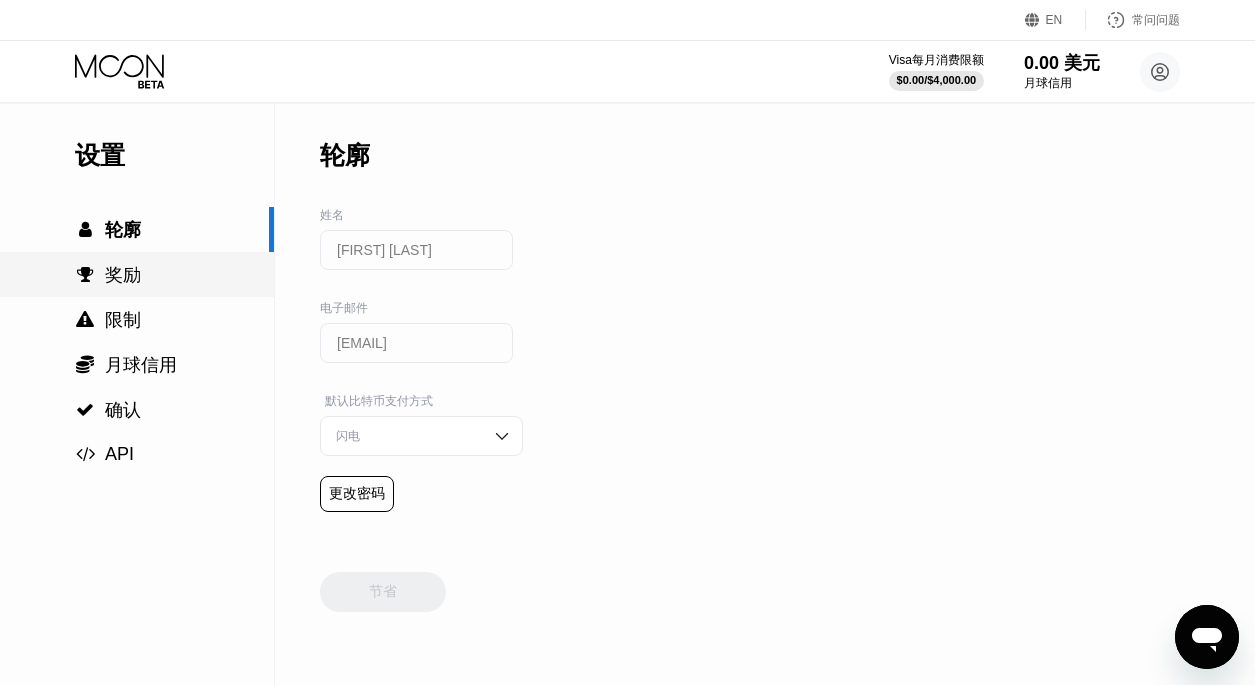 click on " 奖励" at bounding box center (137, 275) 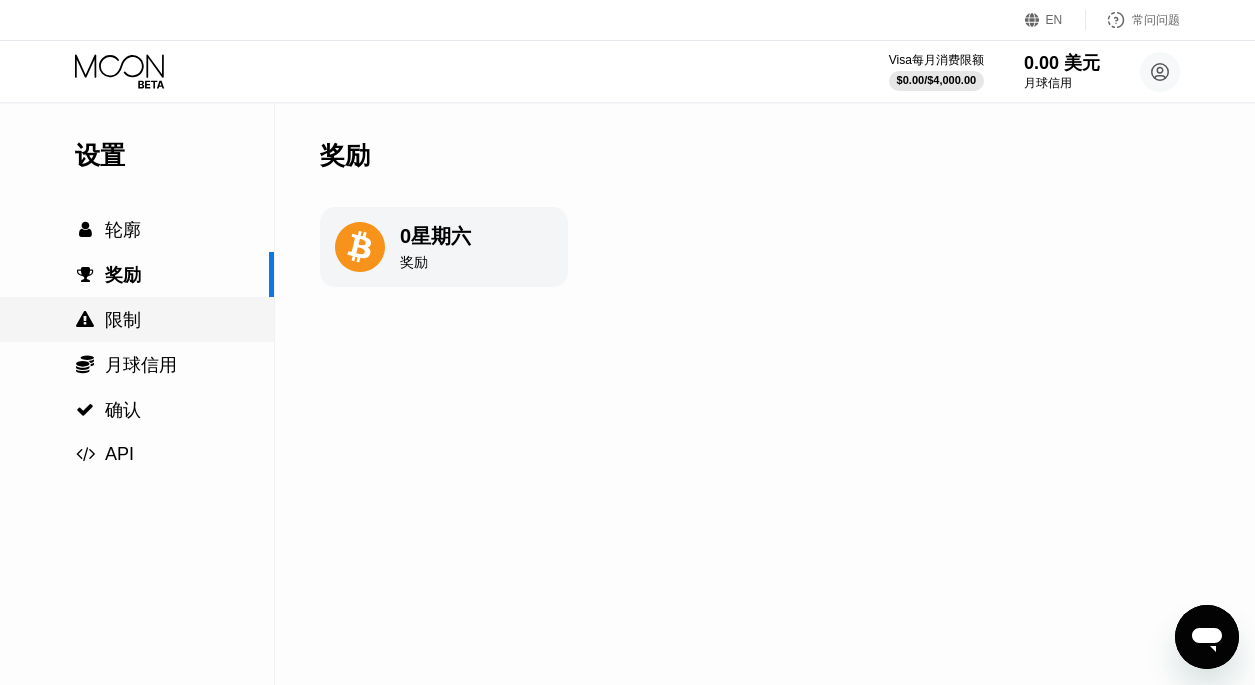 click on " 限制" at bounding box center (137, 320) 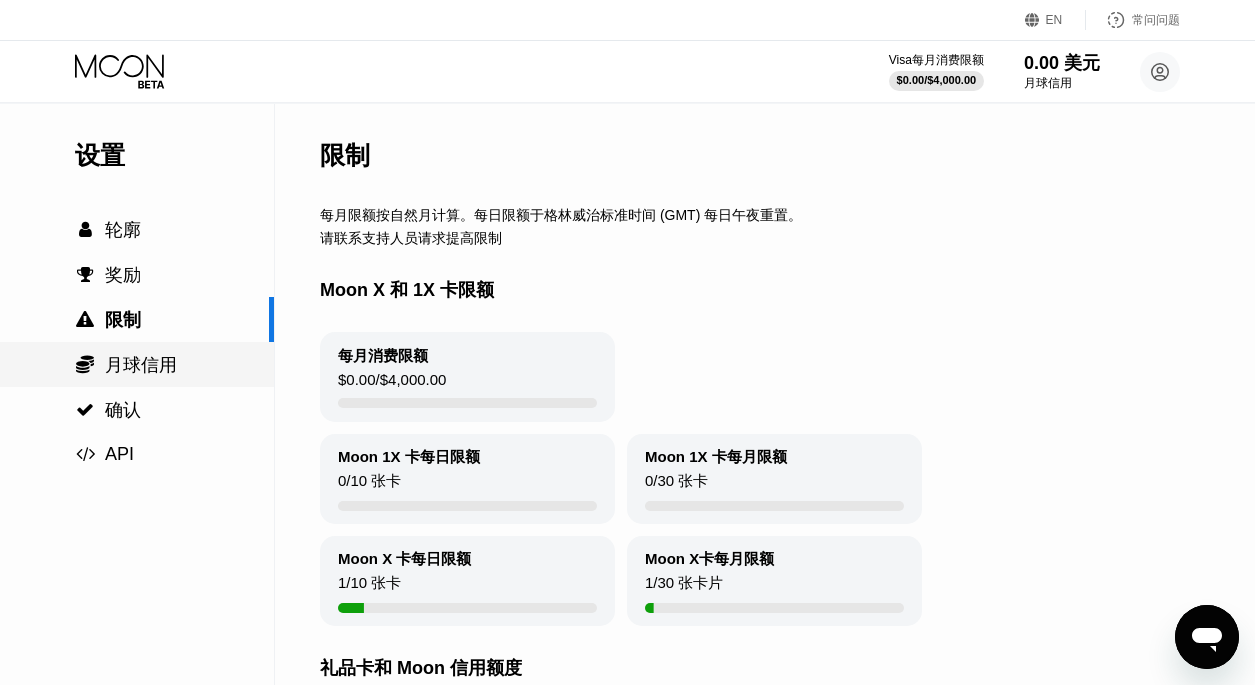 click on "月球信用" at bounding box center (141, 365) 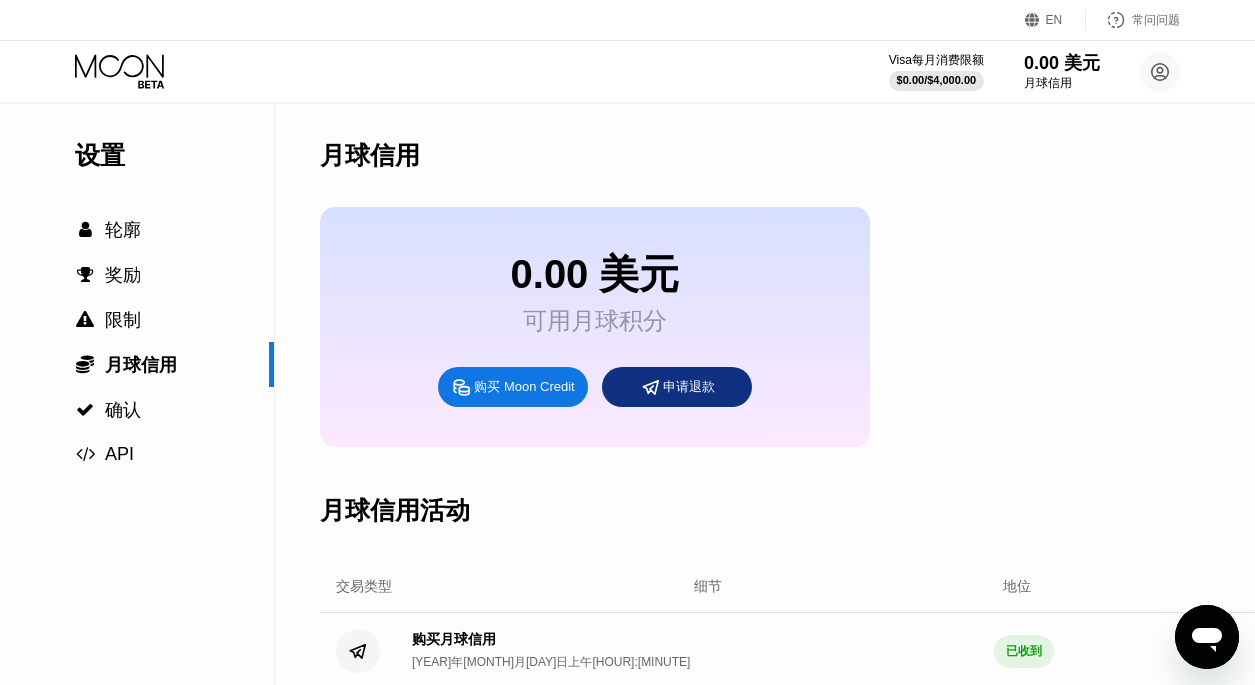 click 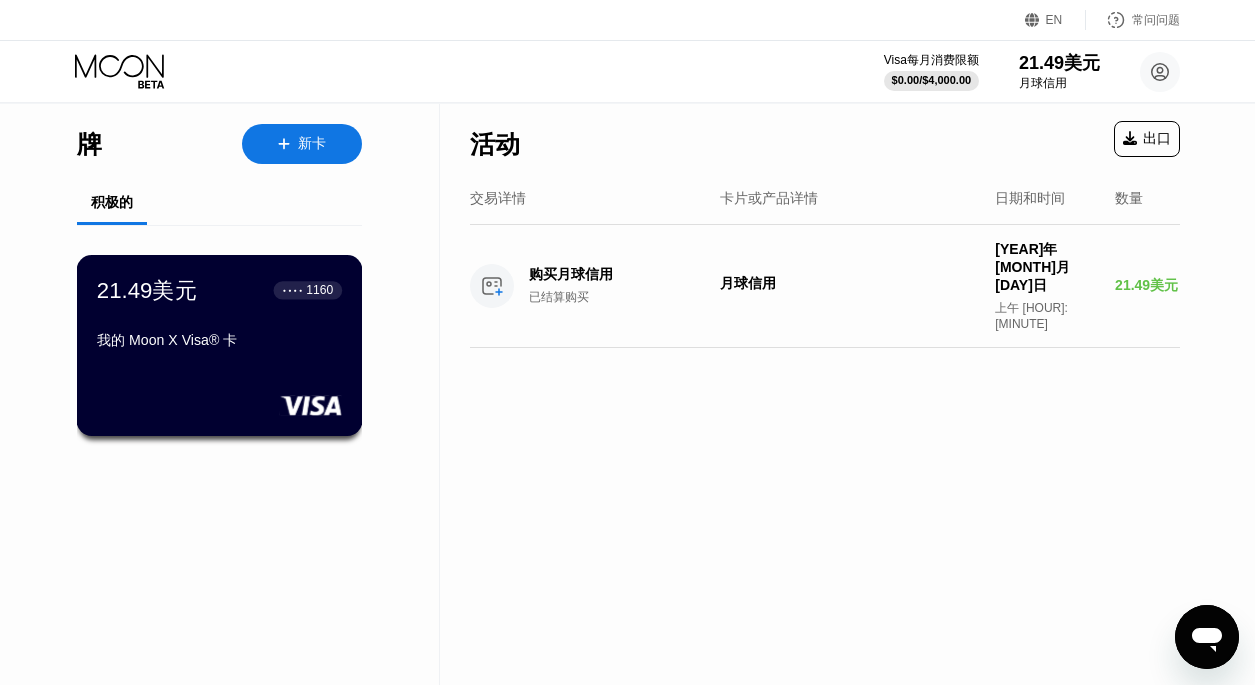 click on "我的 Moon X Visa® 卡" at bounding box center [219, 341] 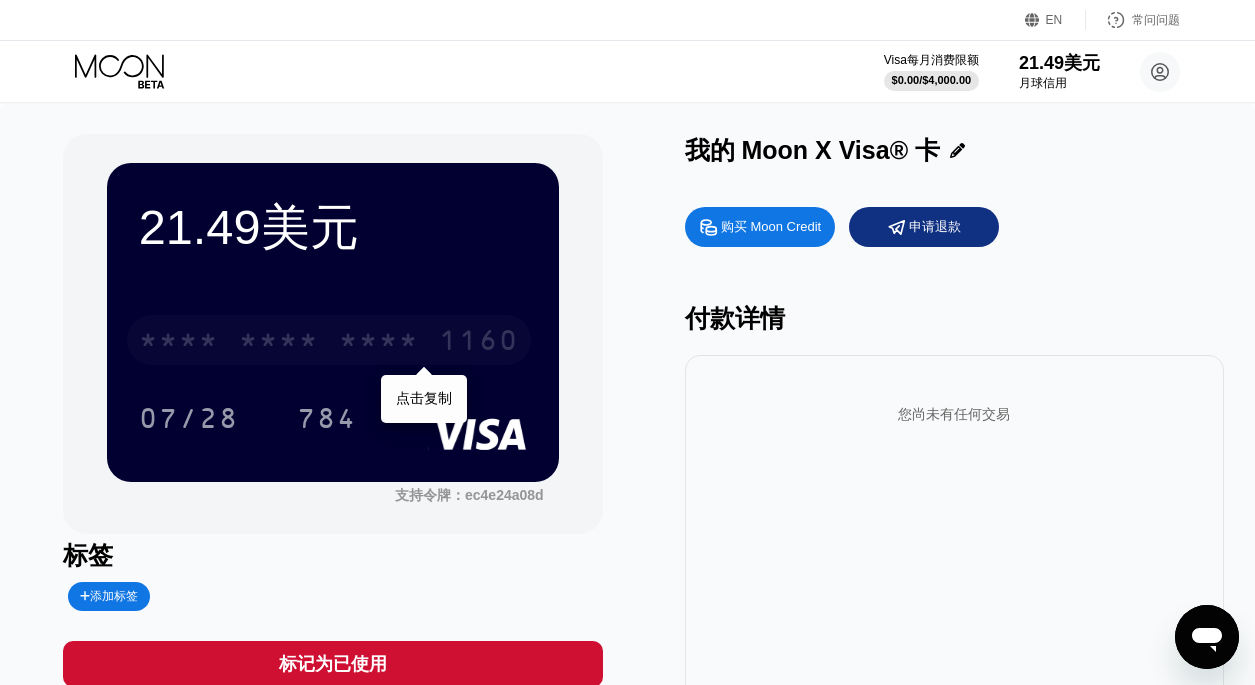 click on "*" at bounding box center (369, 343) 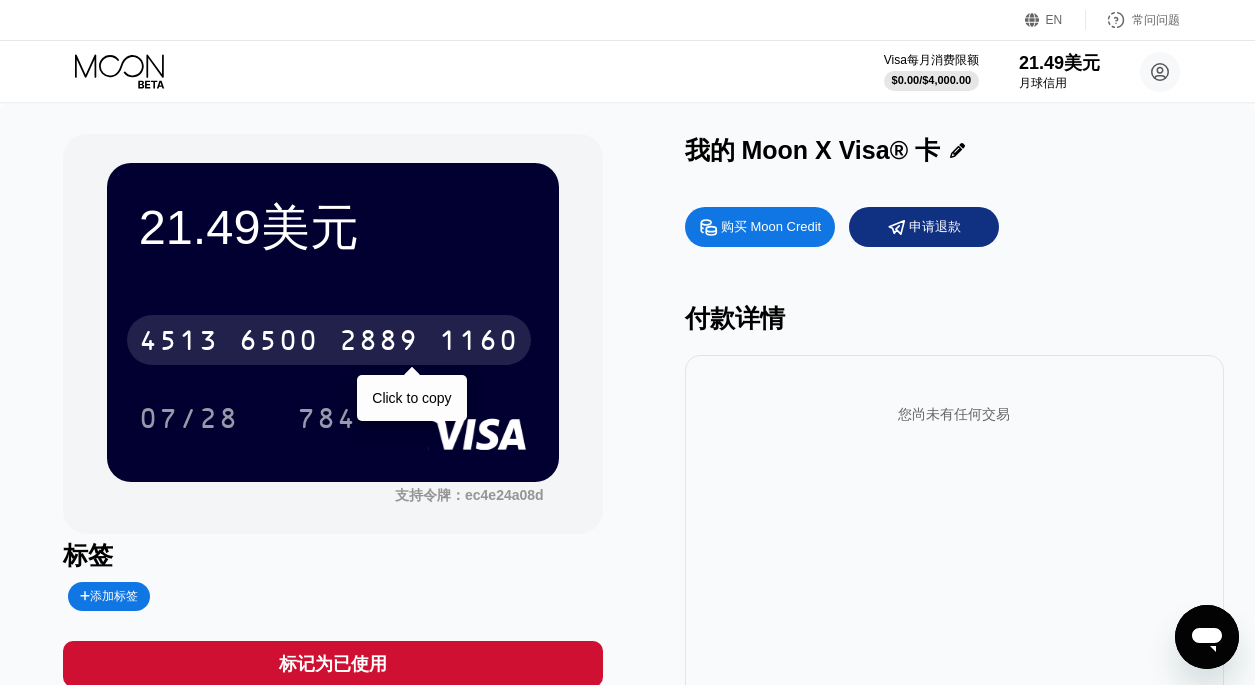 click on "1160" at bounding box center [479, 343] 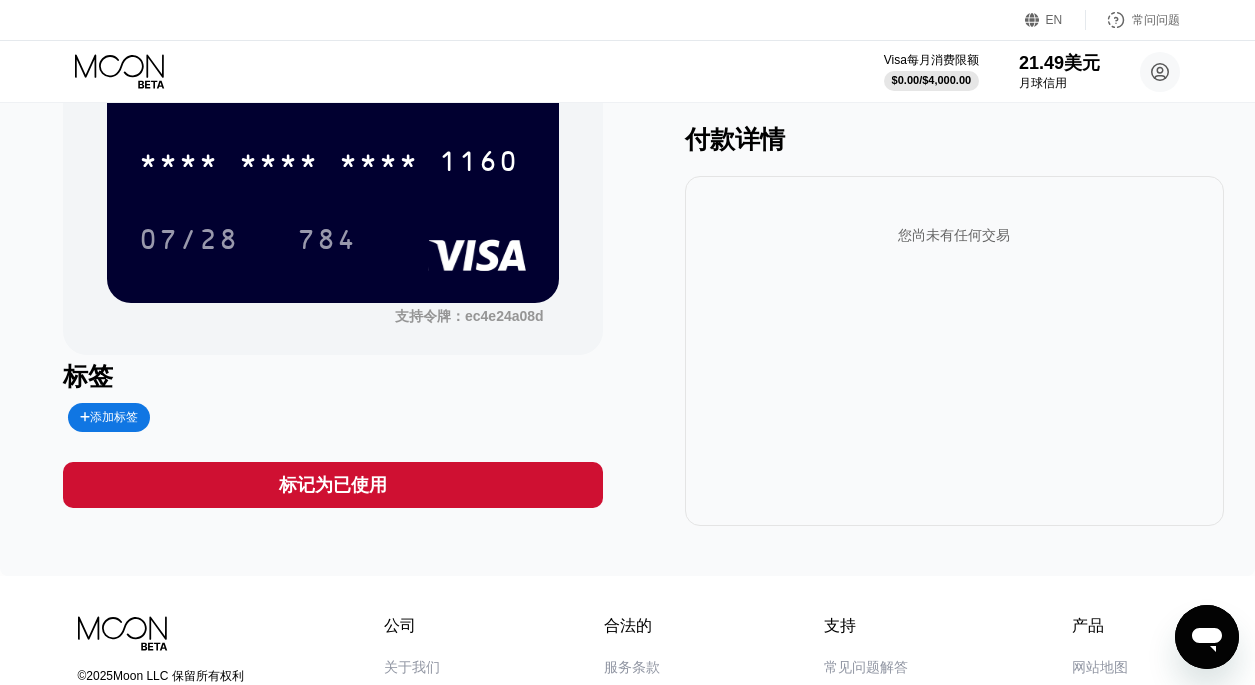 scroll, scrollTop: 0, scrollLeft: 0, axis: both 